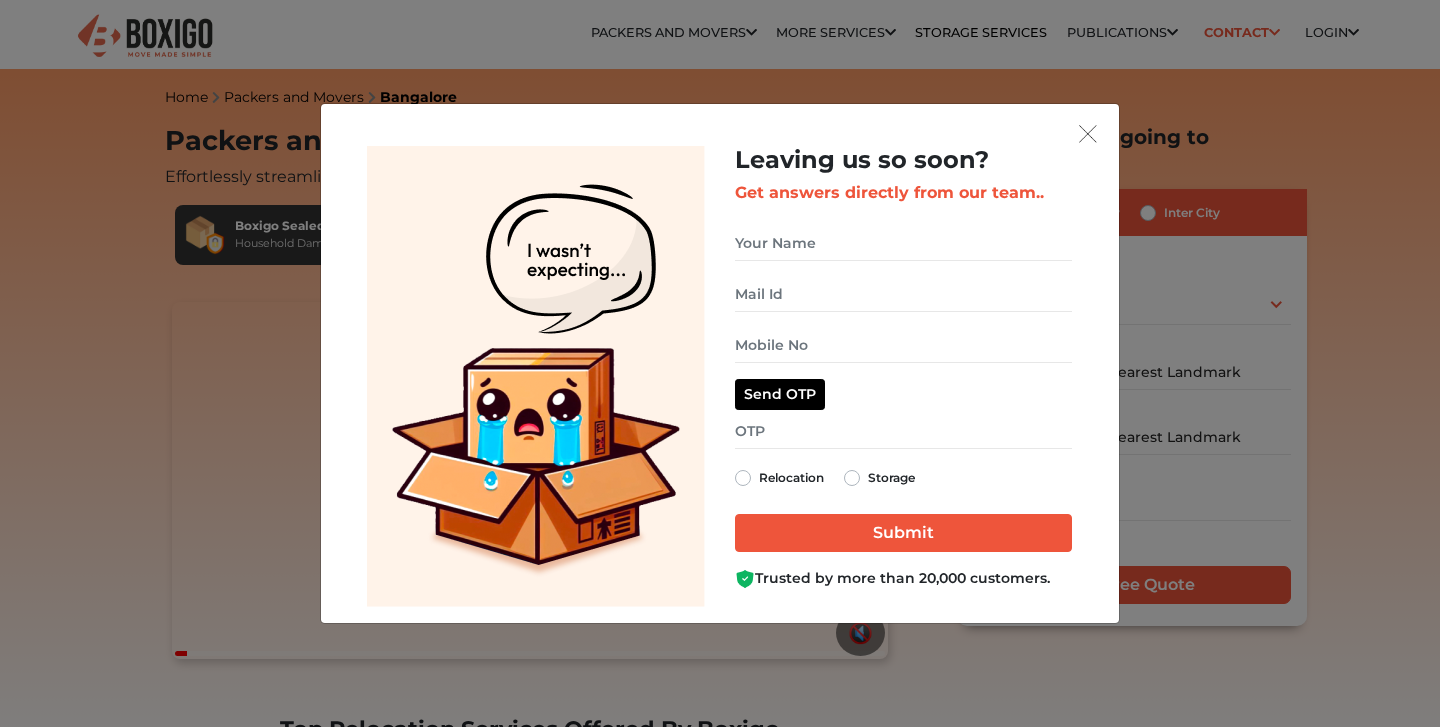 scroll, scrollTop: 0, scrollLeft: 0, axis: both 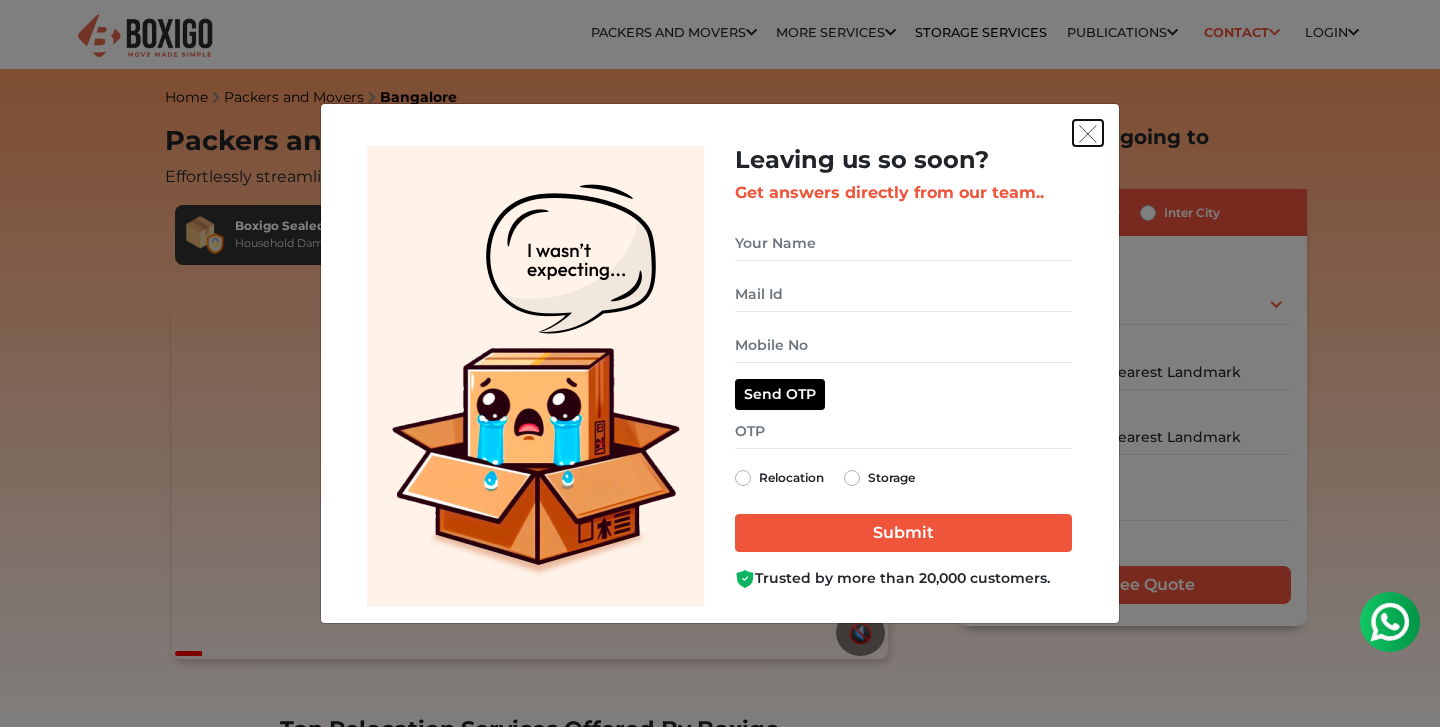 click at bounding box center (1088, 134) 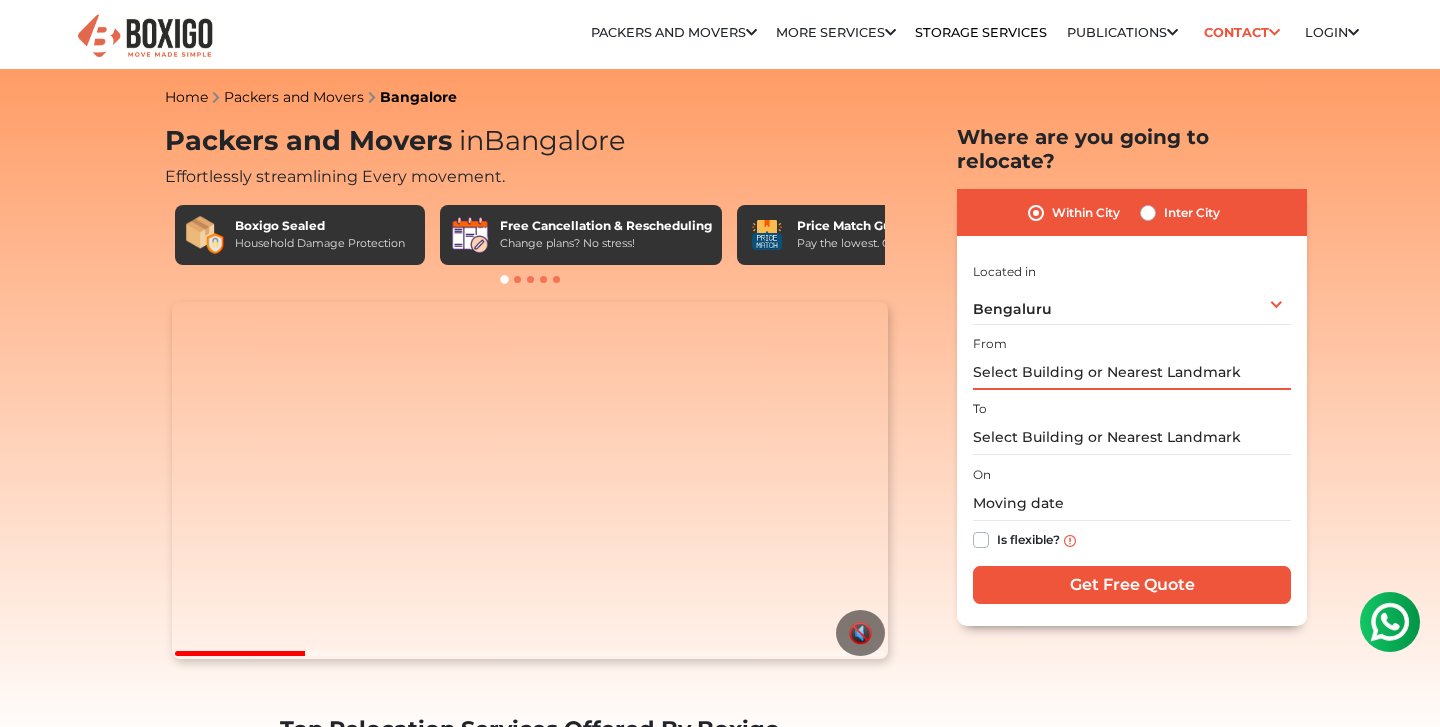 click at bounding box center (1132, 372) 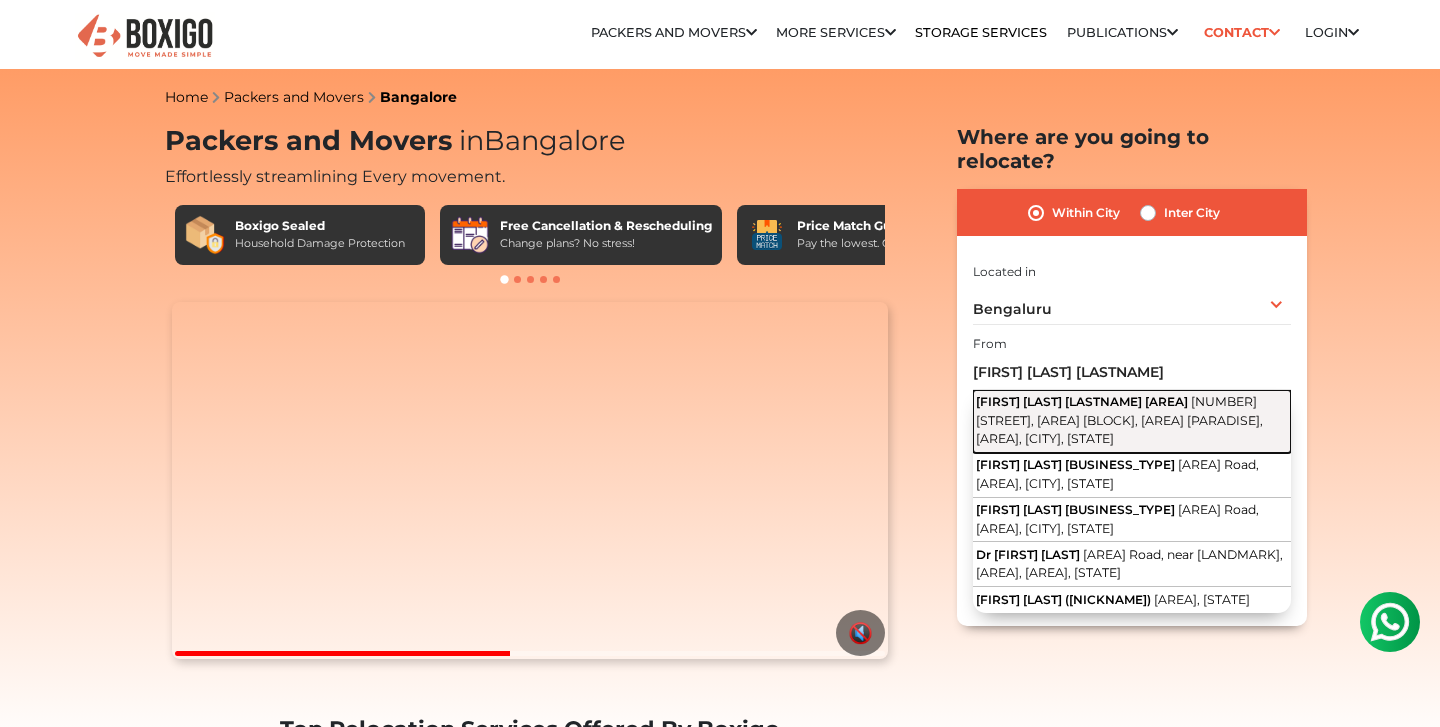 click on "[FIRST] [LAST] [LASTNAME] [AREA]" at bounding box center (1082, 401) 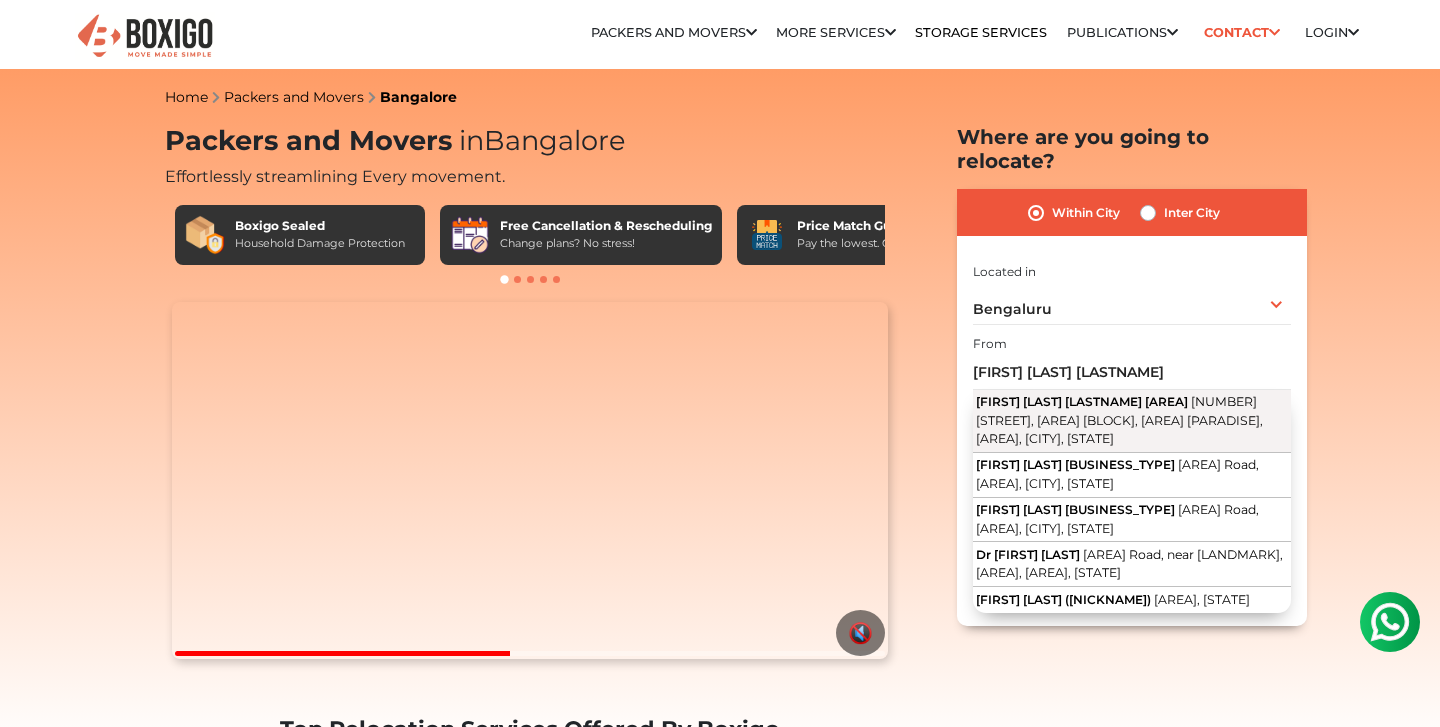 type on "[FIRST] [LAST] [LASTNAME] [AREA], [NUMBER] [STREET], [AREA] [BLOCK], [AREA] [PARADISE], [AREA], [CITY], [STATE]" 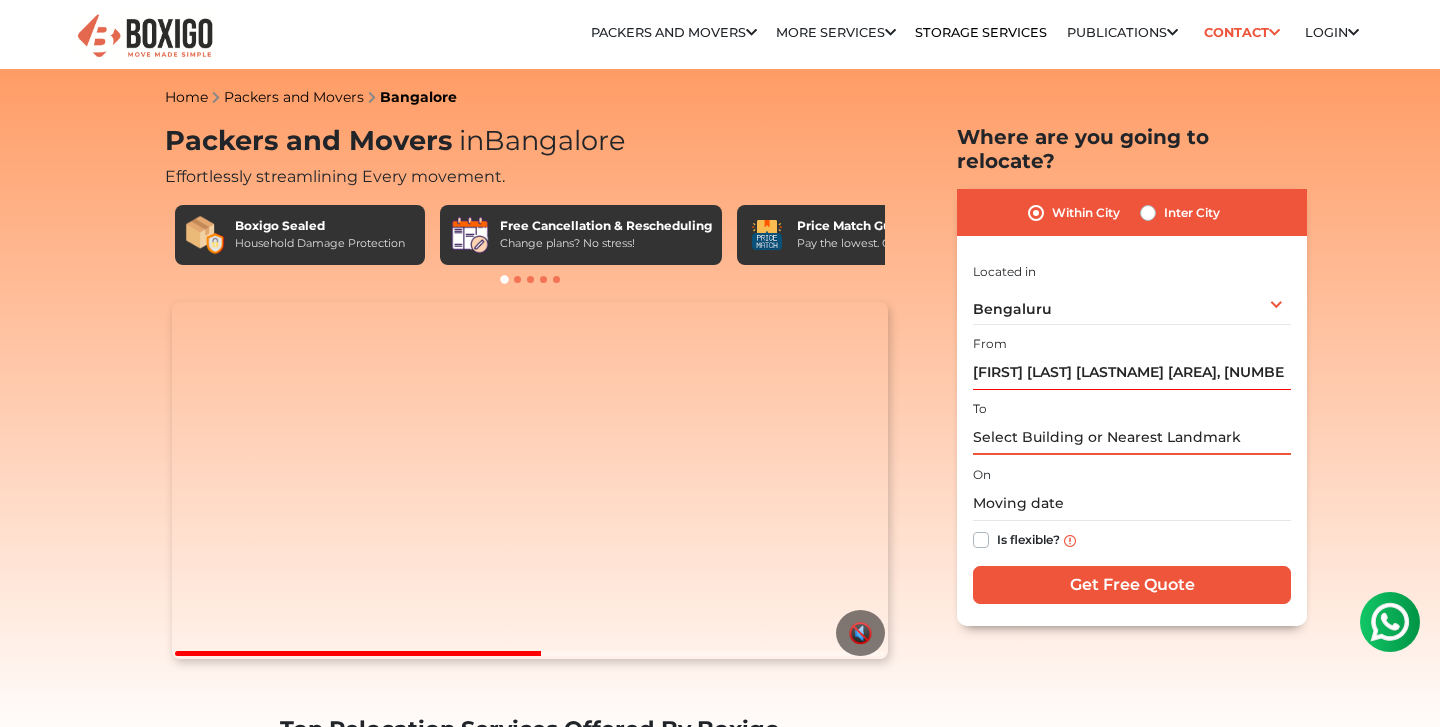 click at bounding box center [1132, 437] 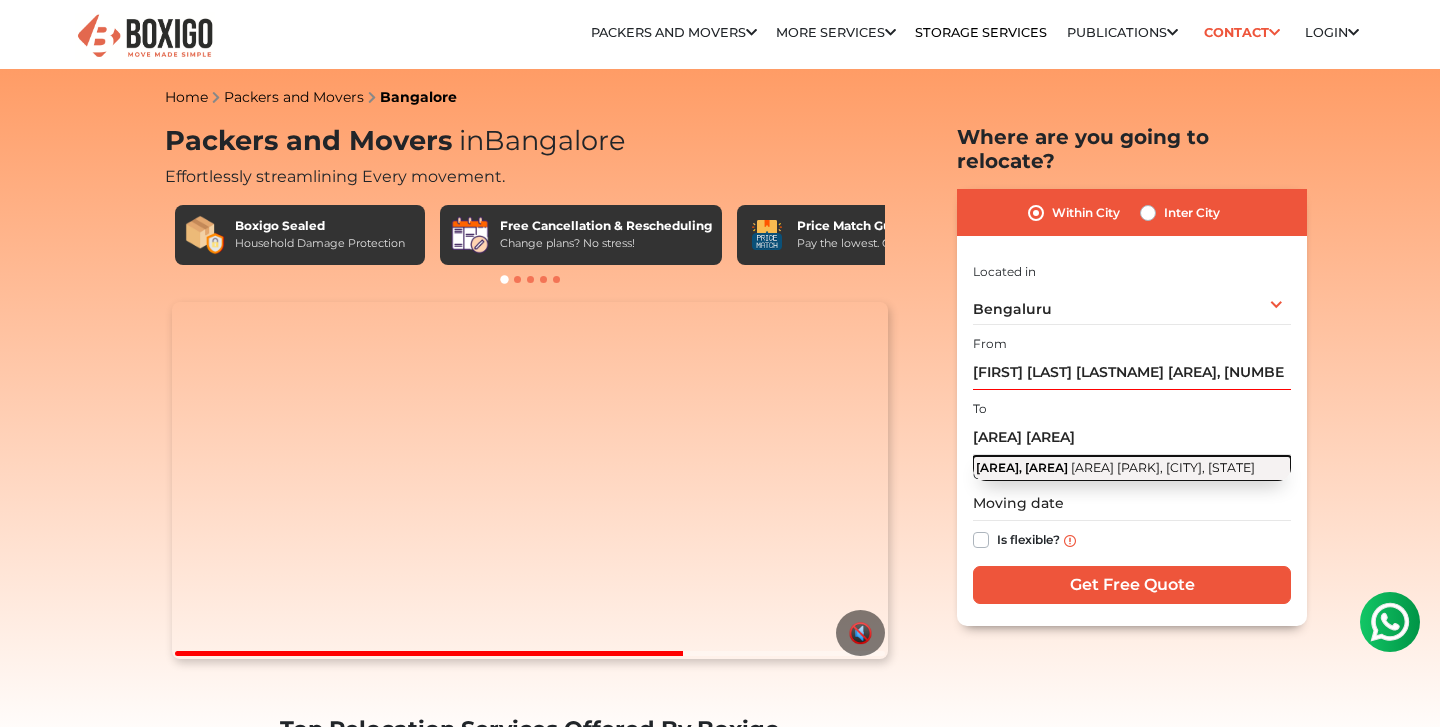 click on "[AREA], [AREA]" at bounding box center (1022, 467) 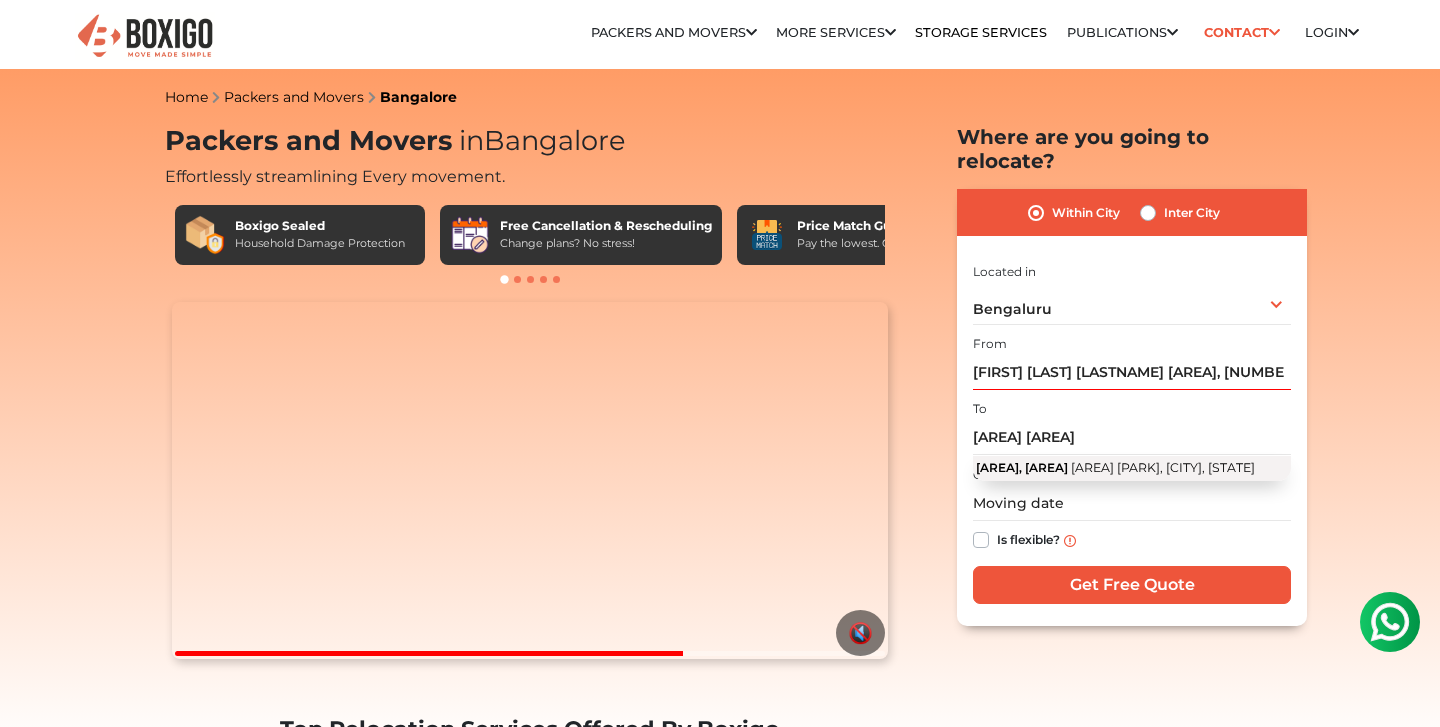 type on "[AREA], [AREA]
[AREA] [PARK], [CITY], [STATE]" 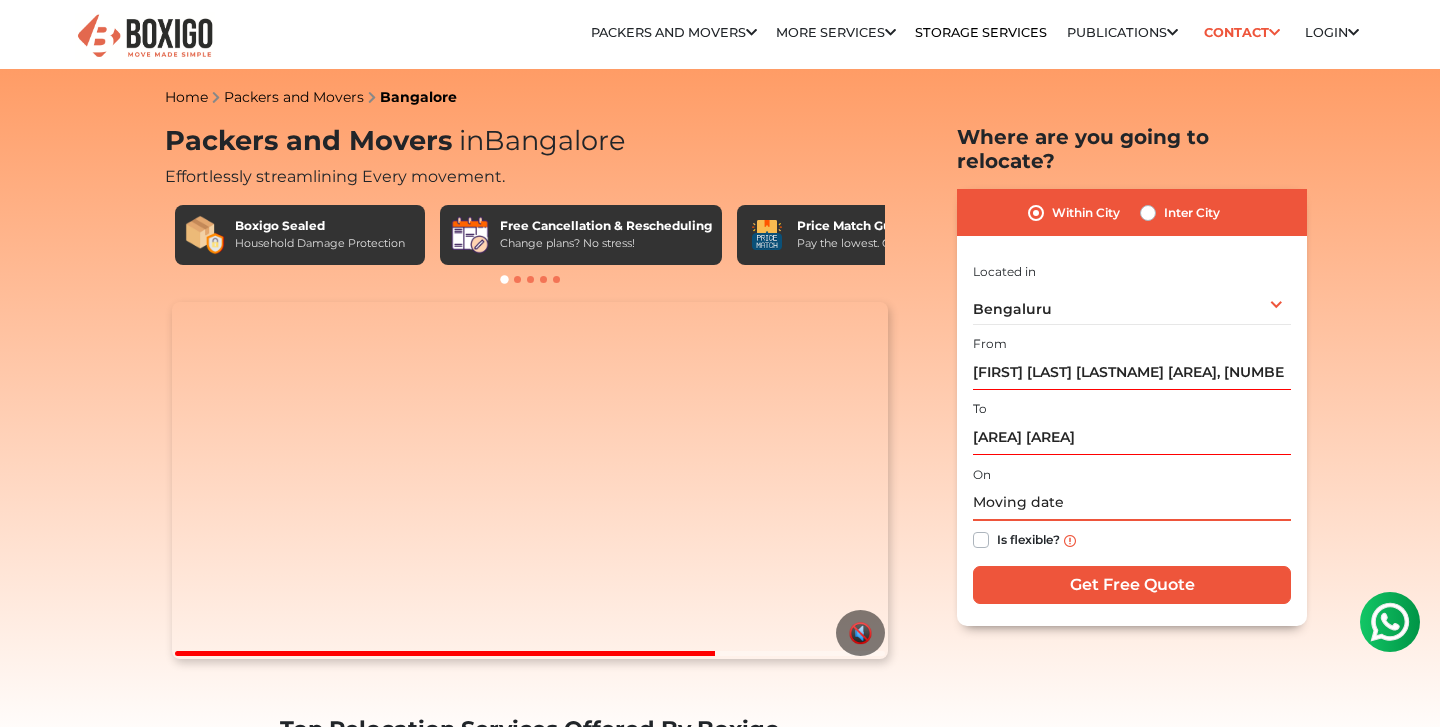 click at bounding box center [1132, 503] 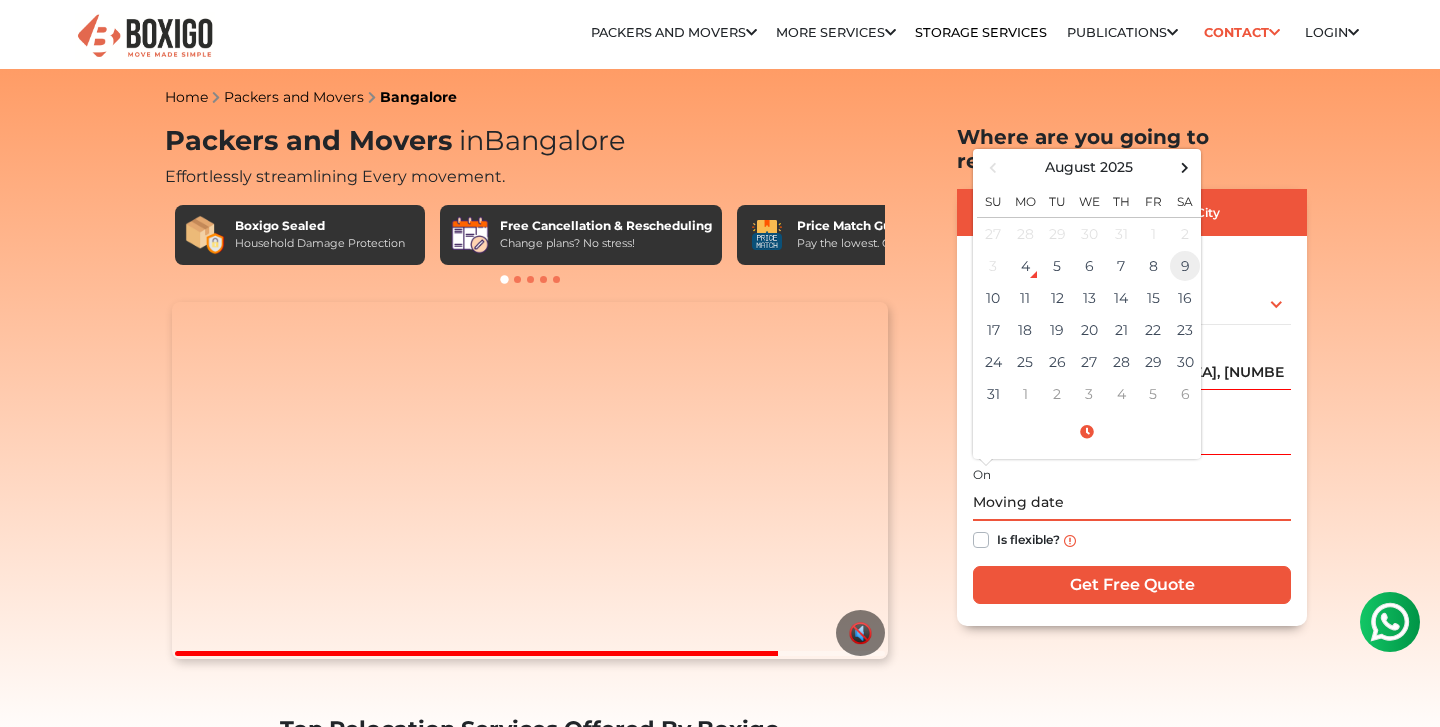click on "9" at bounding box center (1185, 266) 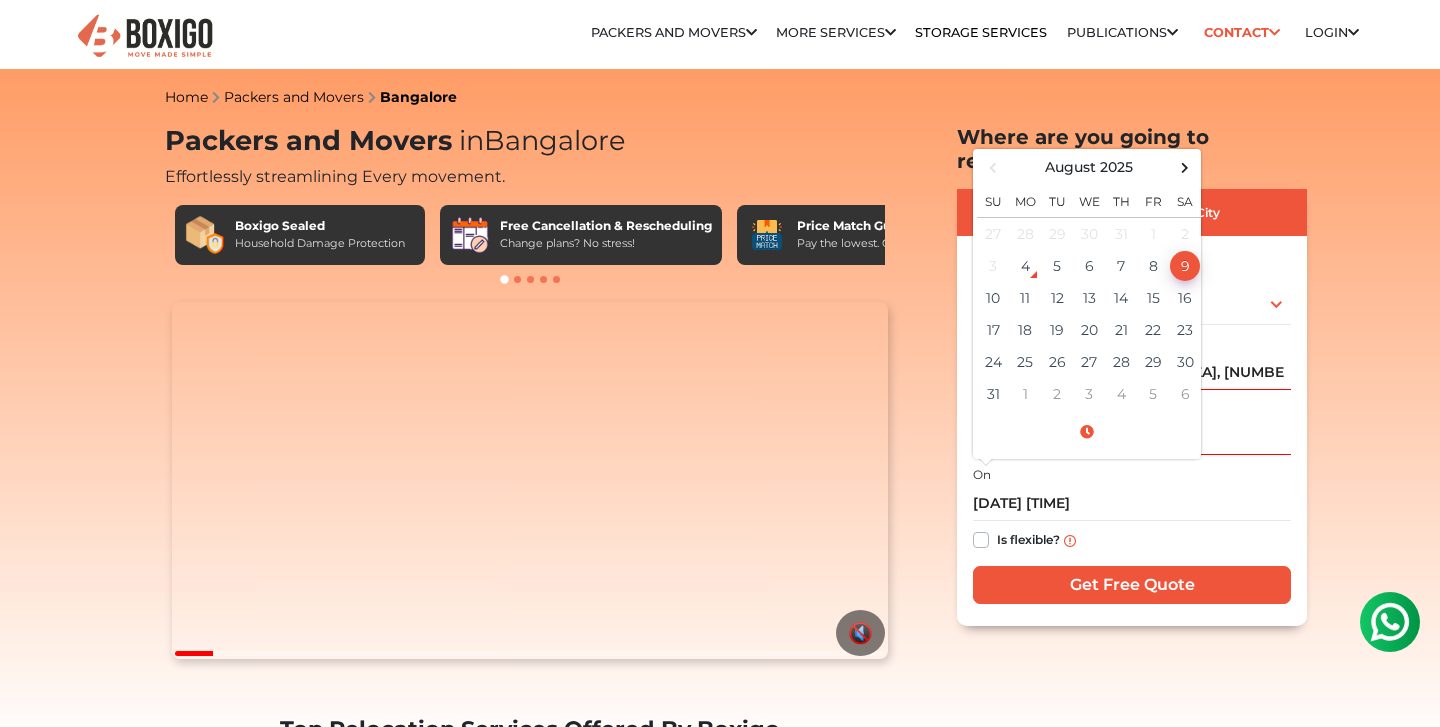 click on "Is flexible?" at bounding box center (1132, 540) 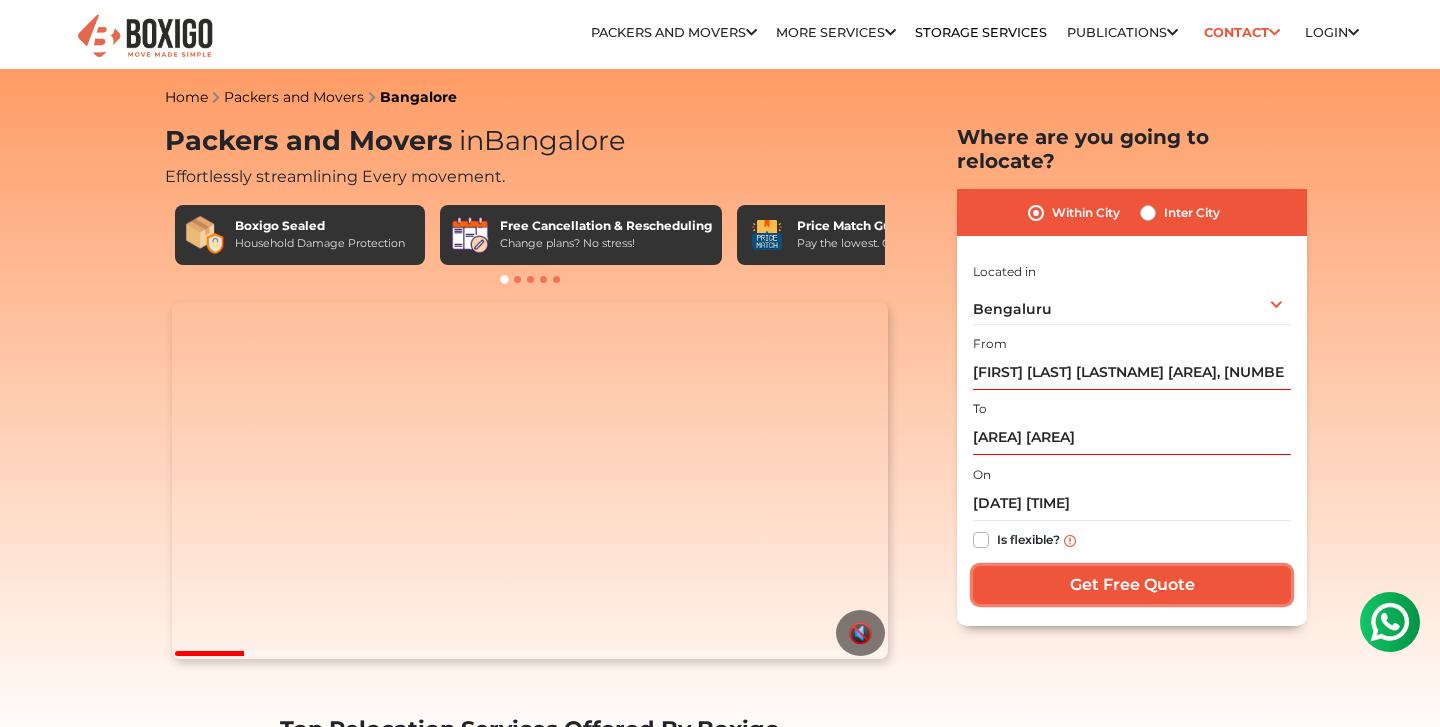 click on "Get Free Quote" at bounding box center (1132, 585) 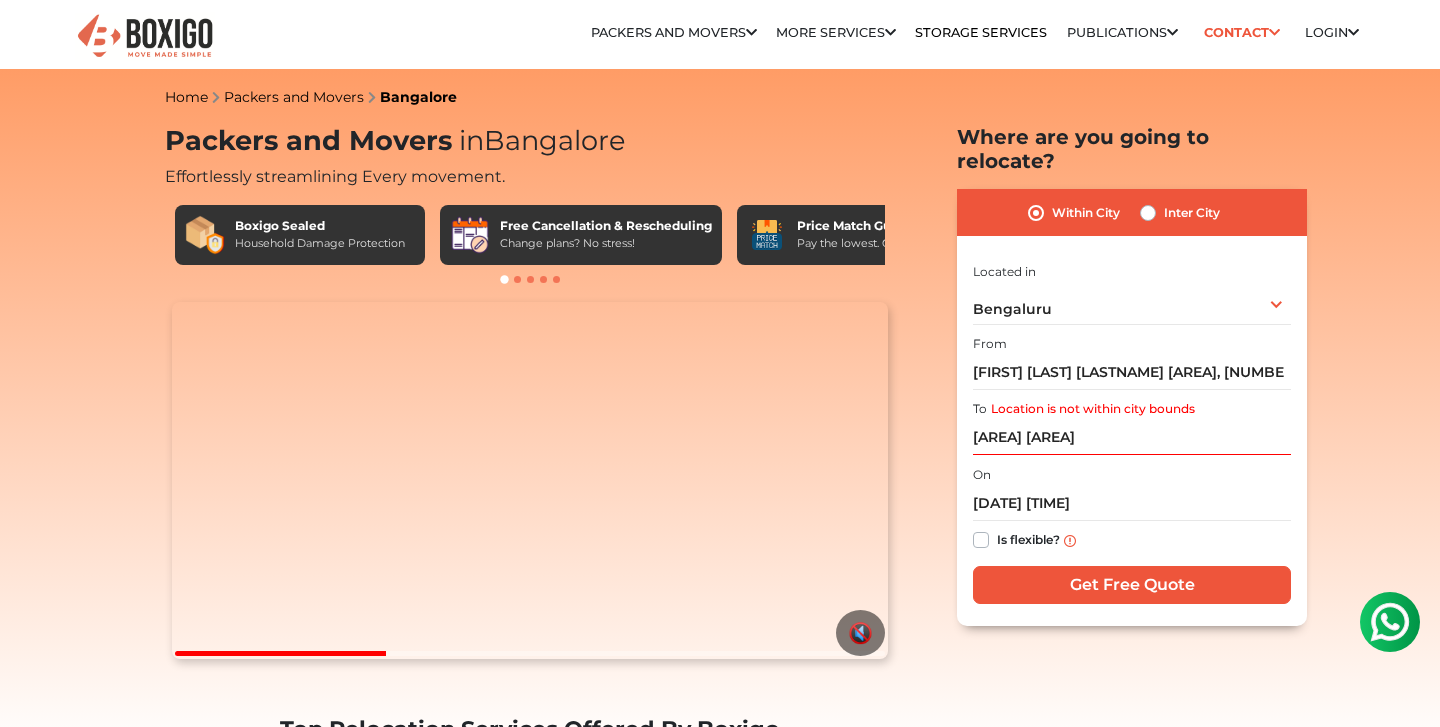 click on "Inter City" at bounding box center (1192, 213) 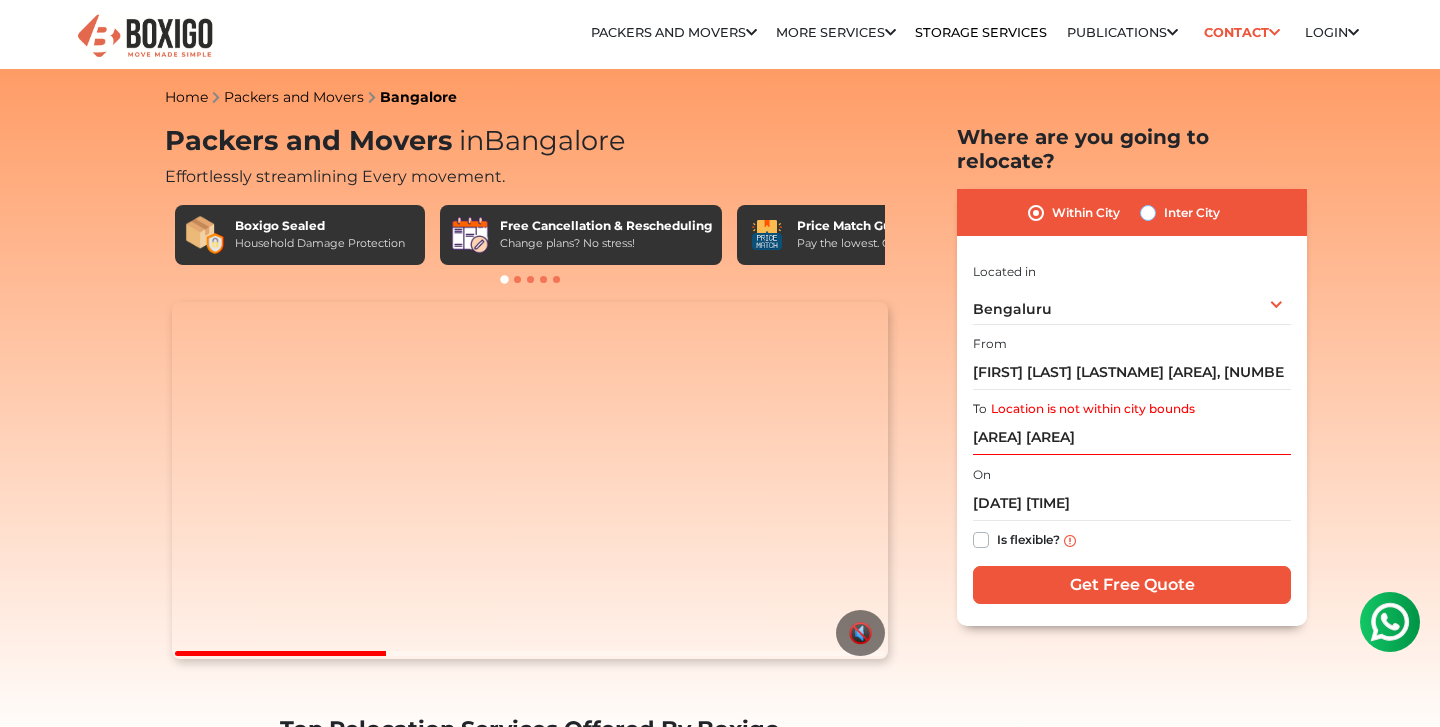 radio on "true" 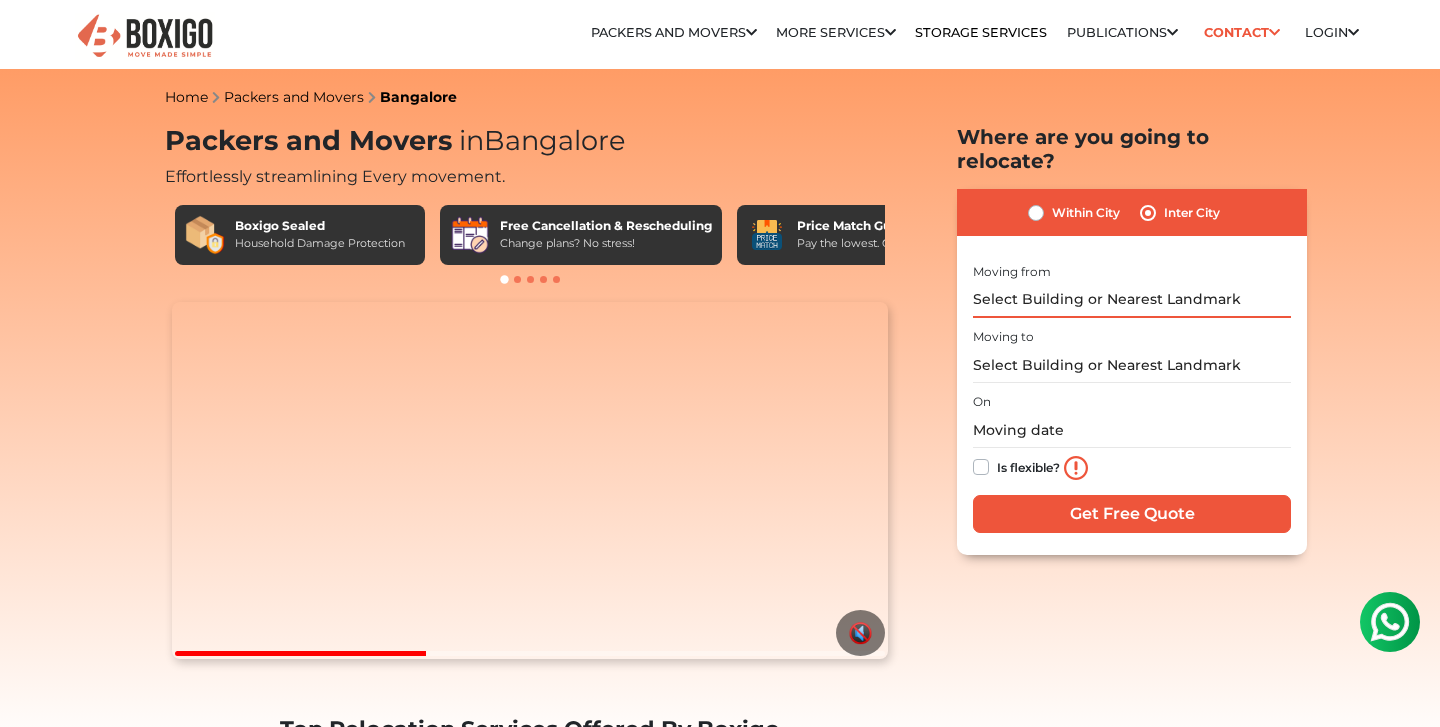 click at bounding box center [1132, 300] 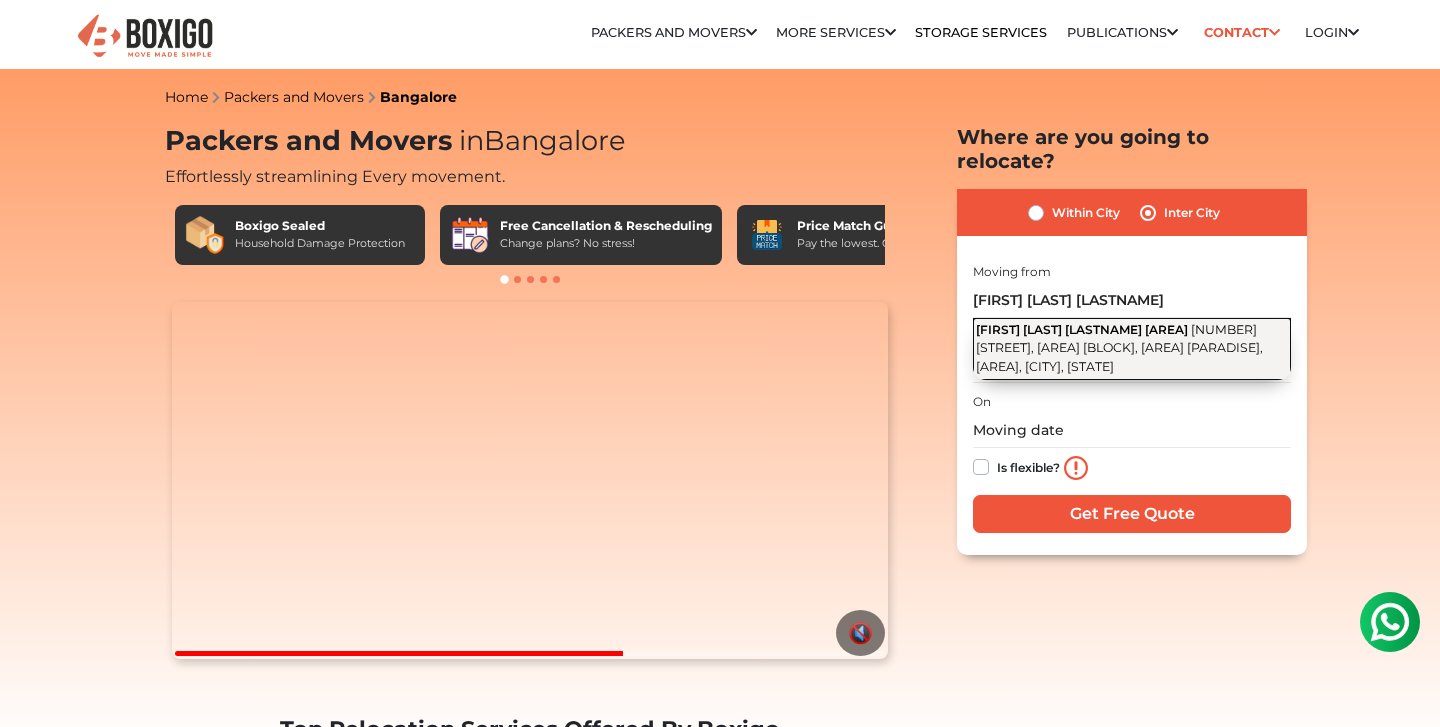 click on "[FIRST] [LAST] [LASTNAME] [AREA]" at bounding box center (1082, 329) 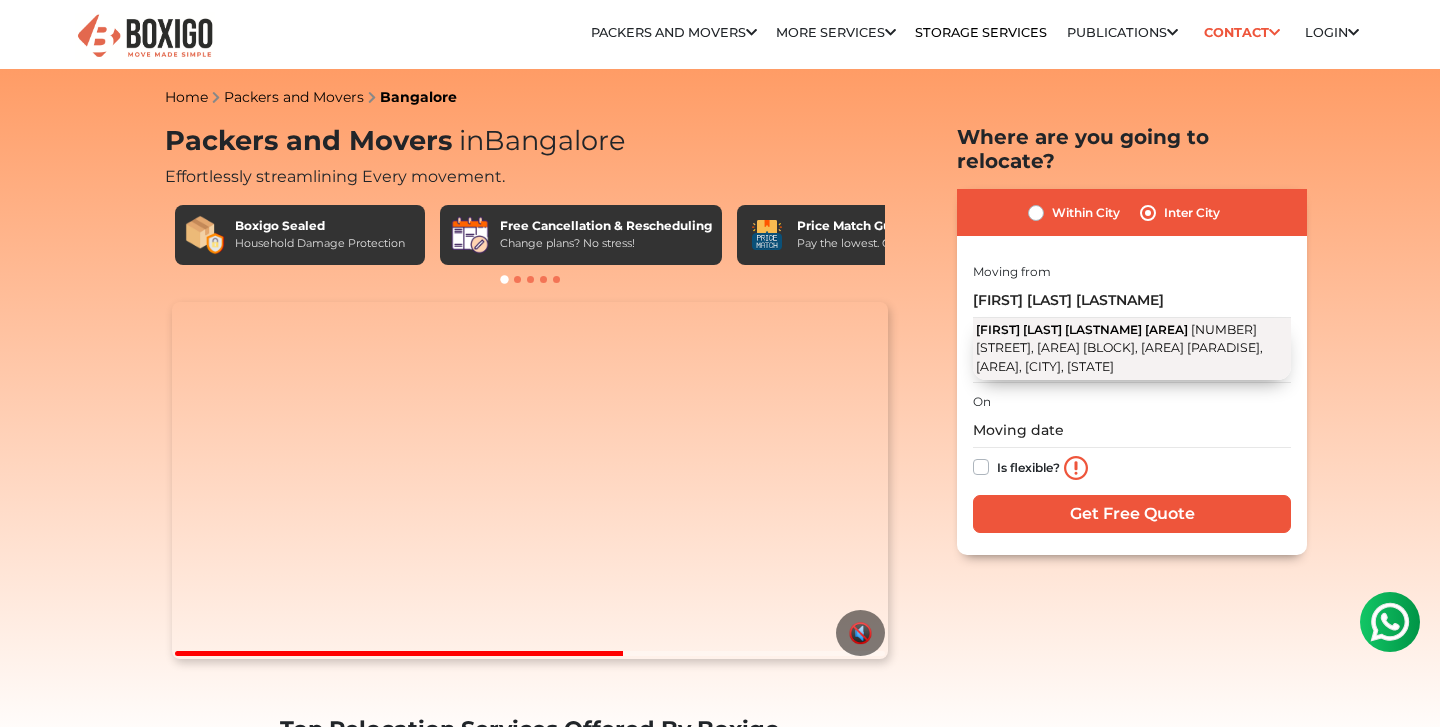 type on "[FIRST] [LAST] [LASTNAME] [AREA], [NUMBER] [STREET], [AREA] [BLOCK], [AREA] [PARADISE], [AREA], [CITY], [STATE]" 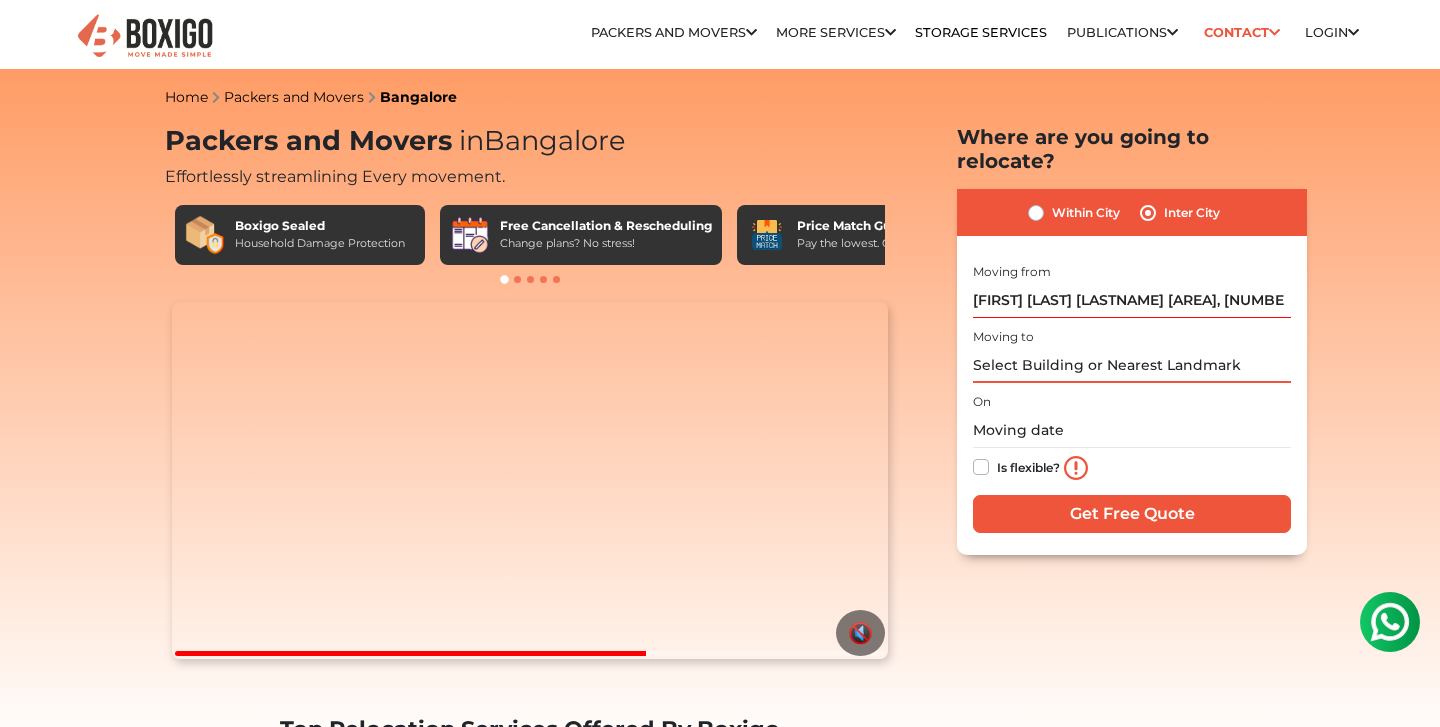 click at bounding box center [1132, 365] 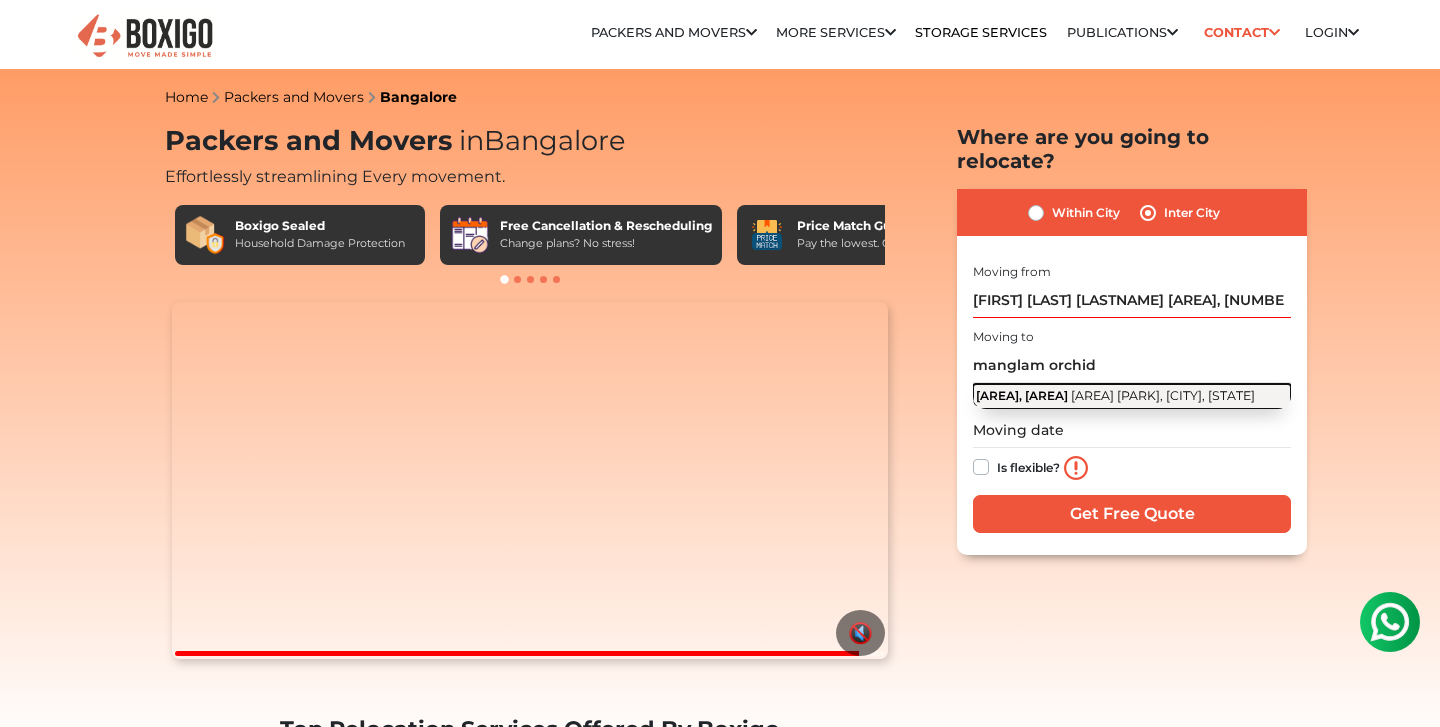 click on "[AREA], [AREA]
[AREA] [PARK], [CITY], [STATE]" at bounding box center [1132, 396] 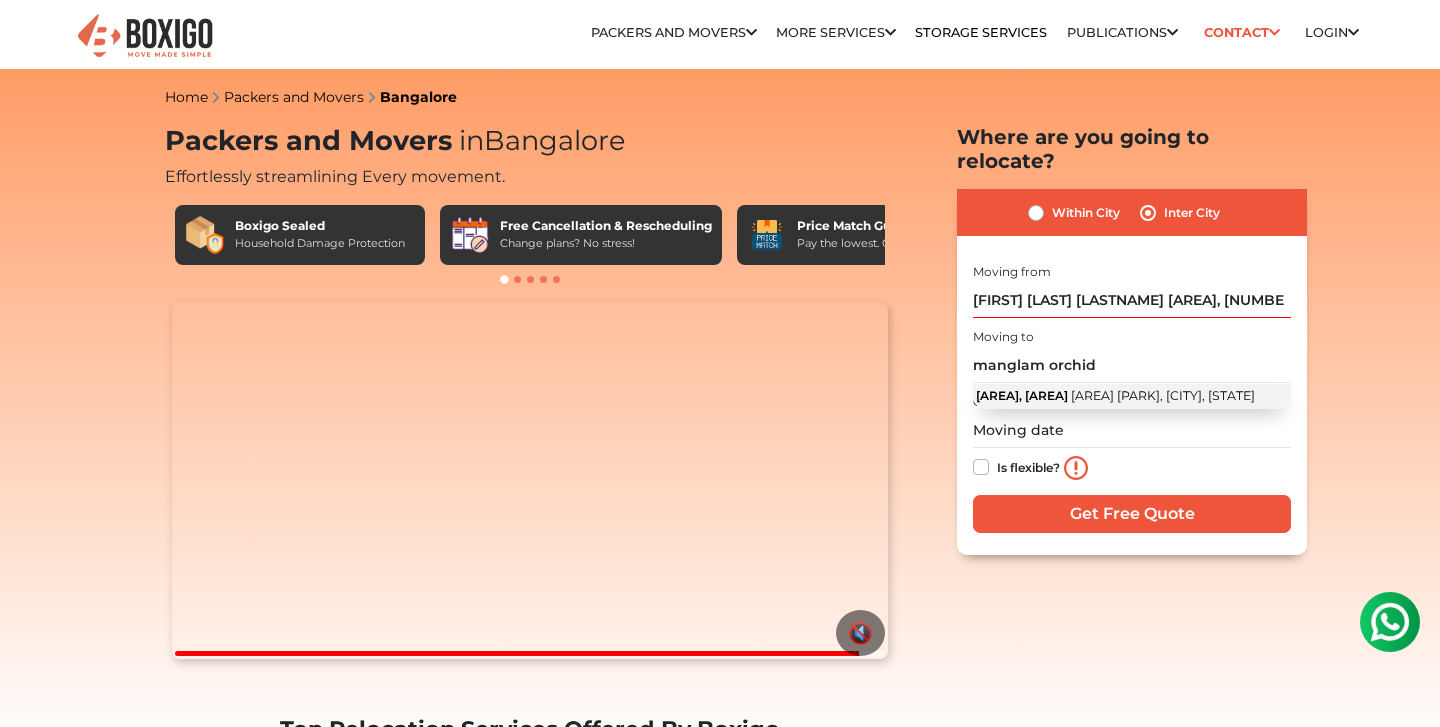 type on "[AREA], [AREA]
[AREA] [PARK], [CITY], [STATE]" 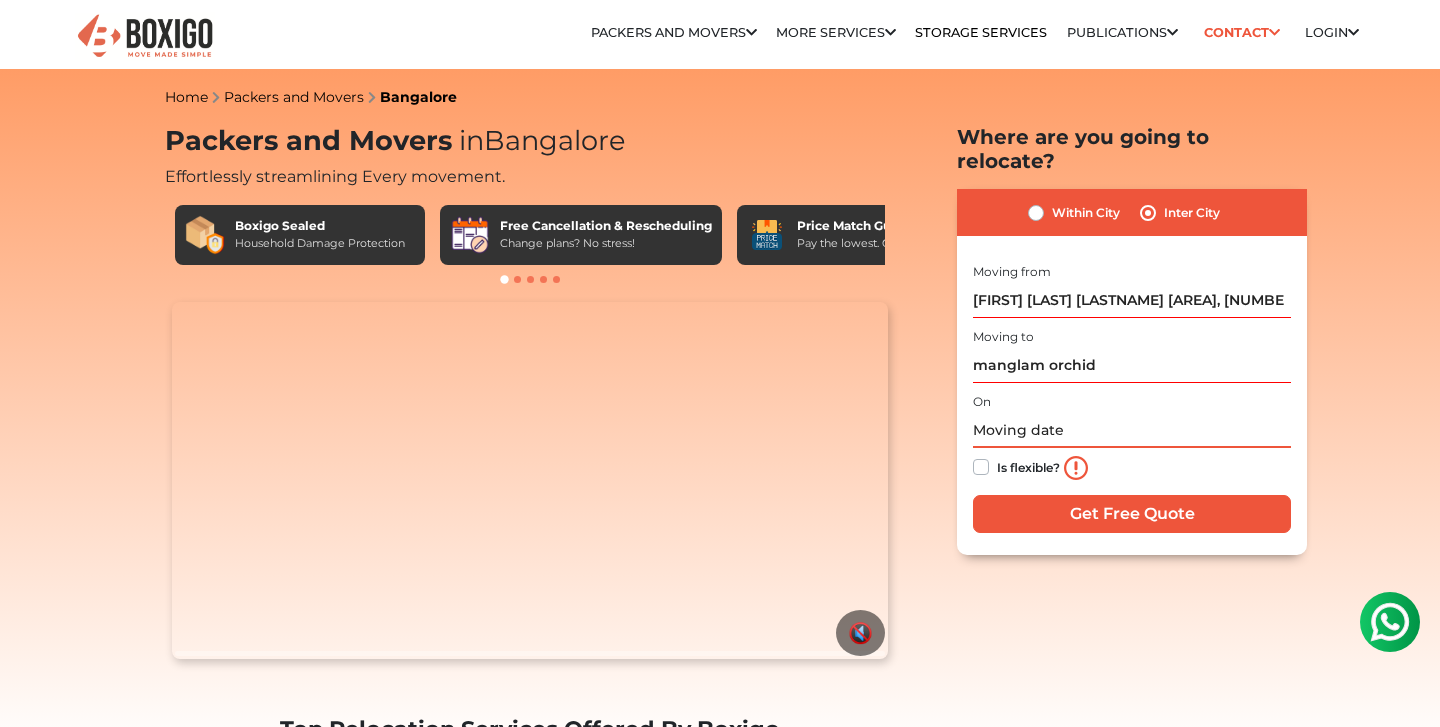 click at bounding box center (1132, 430) 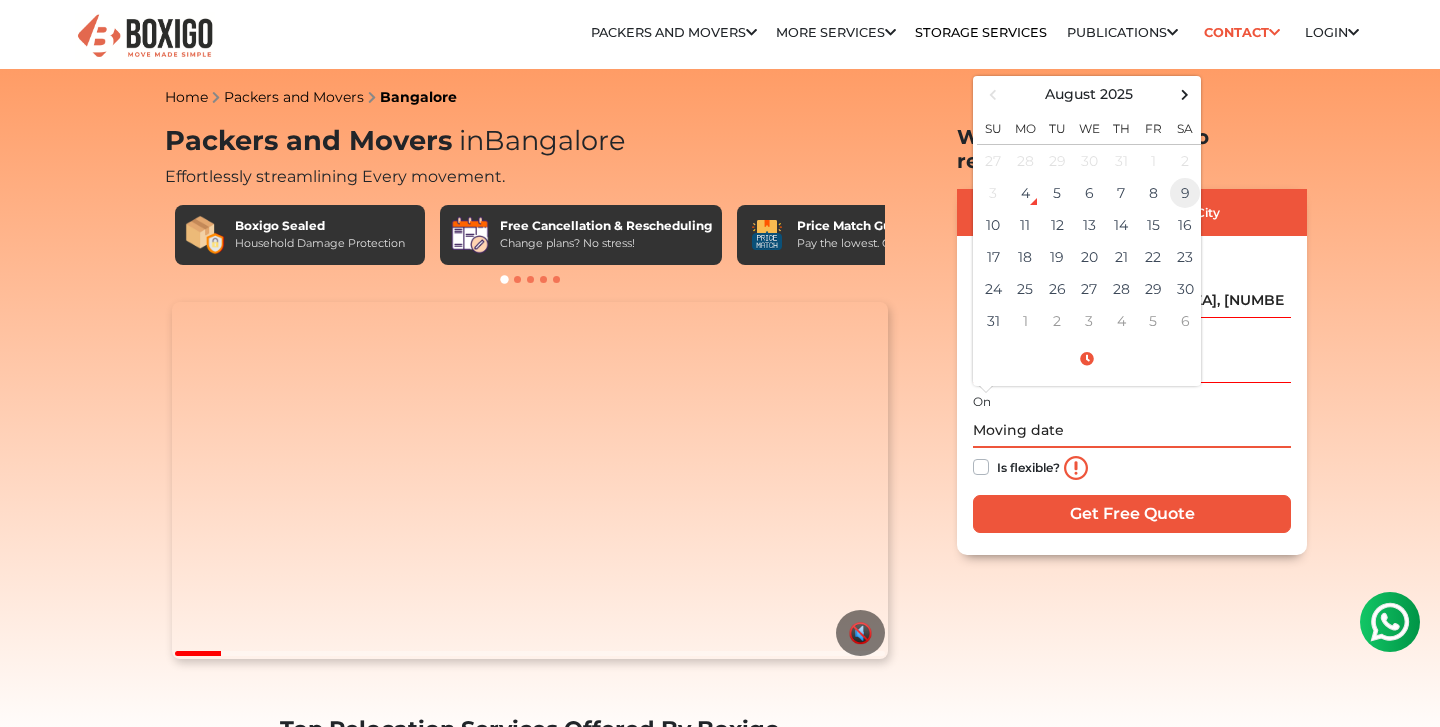 click on "9" at bounding box center (1185, 193) 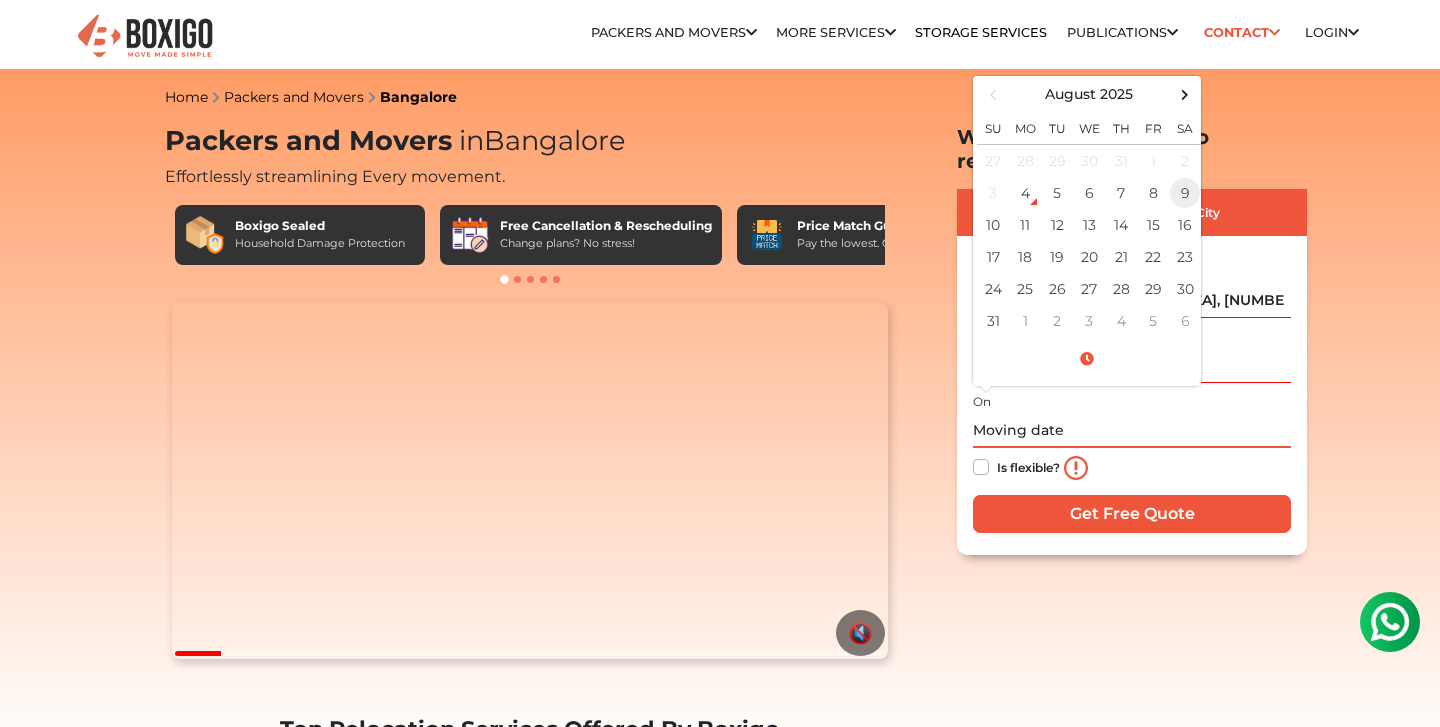 type on "[DATE] [TIME]" 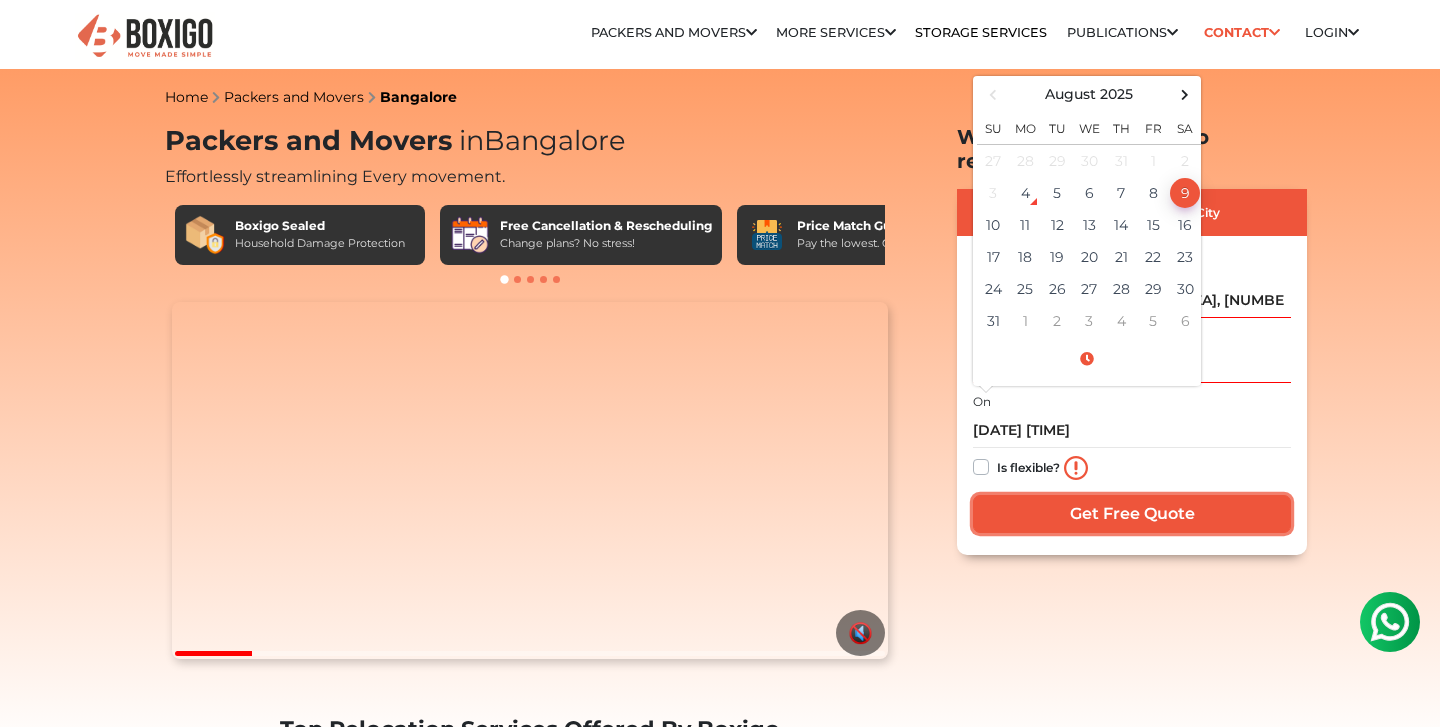 click on "Get Free Quote" at bounding box center (1132, 514) 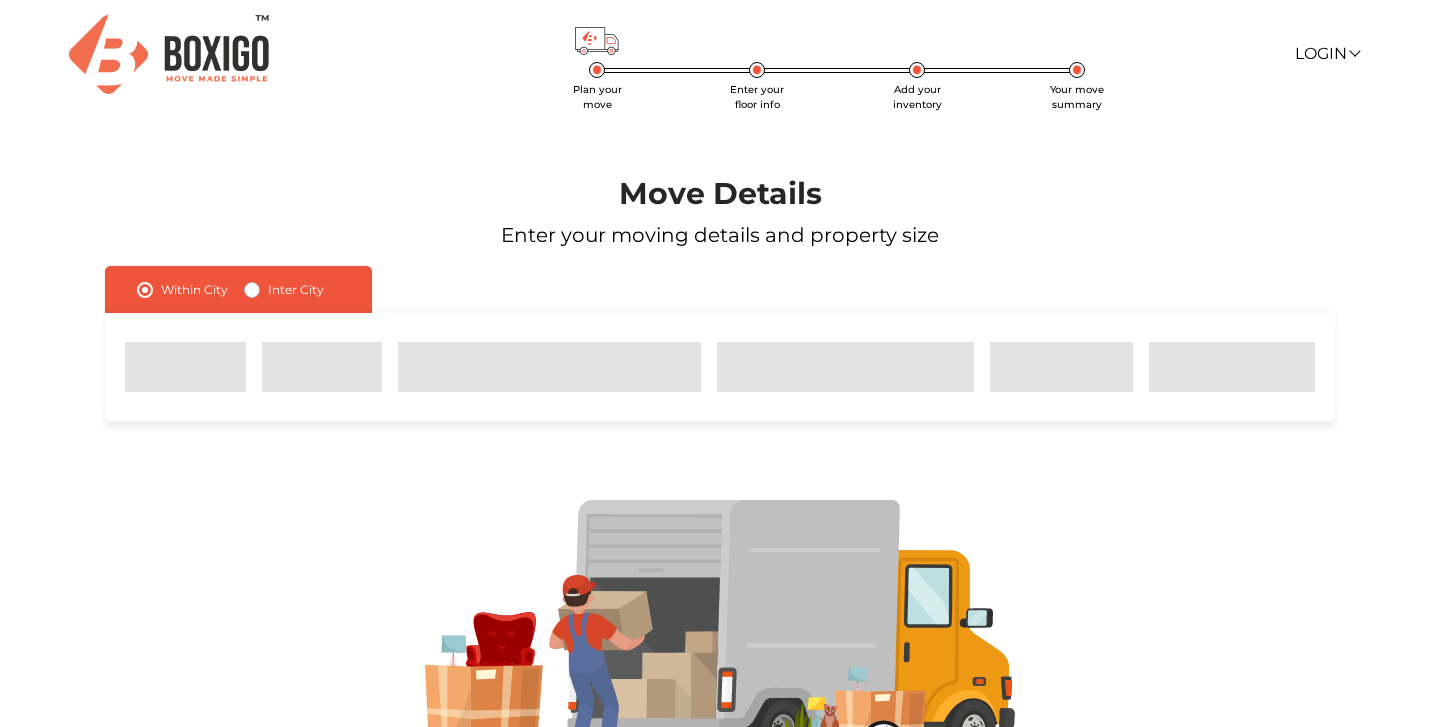 scroll, scrollTop: 0, scrollLeft: 0, axis: both 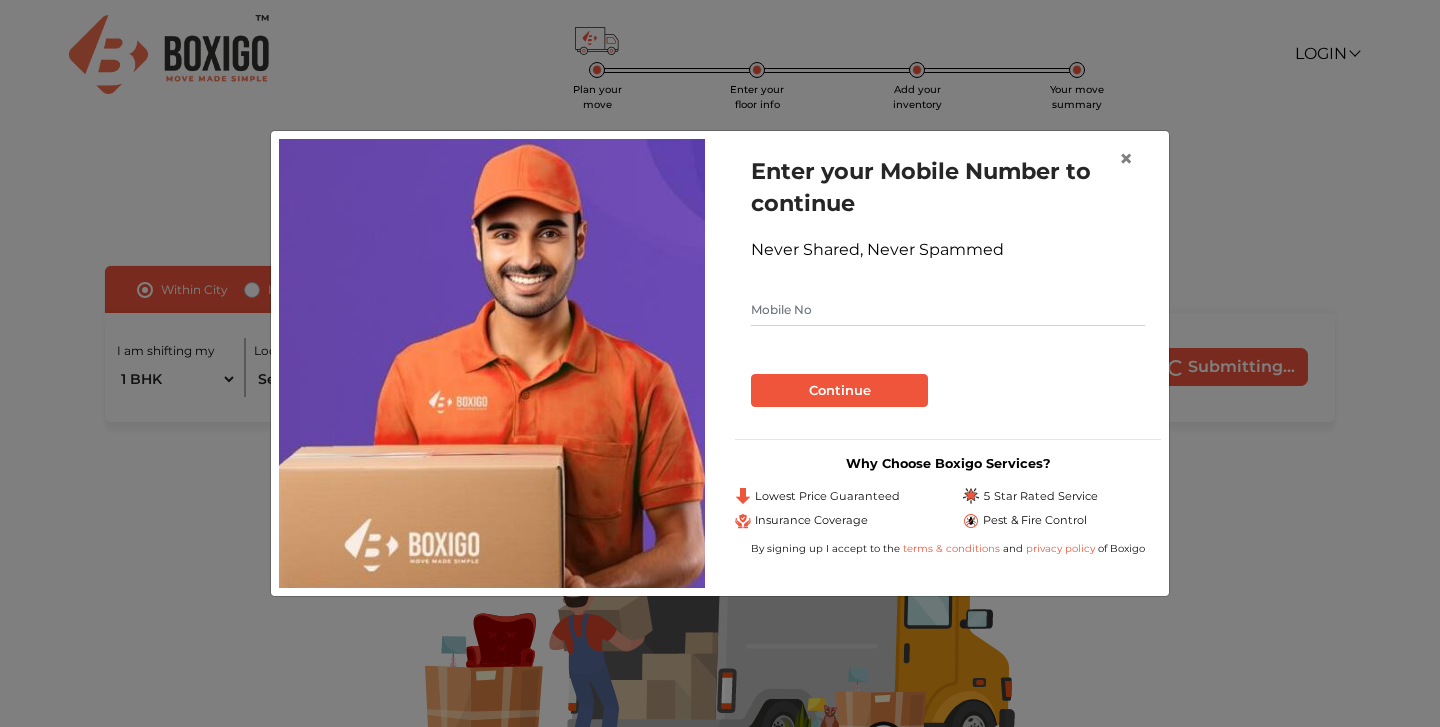 click at bounding box center (948, 310) 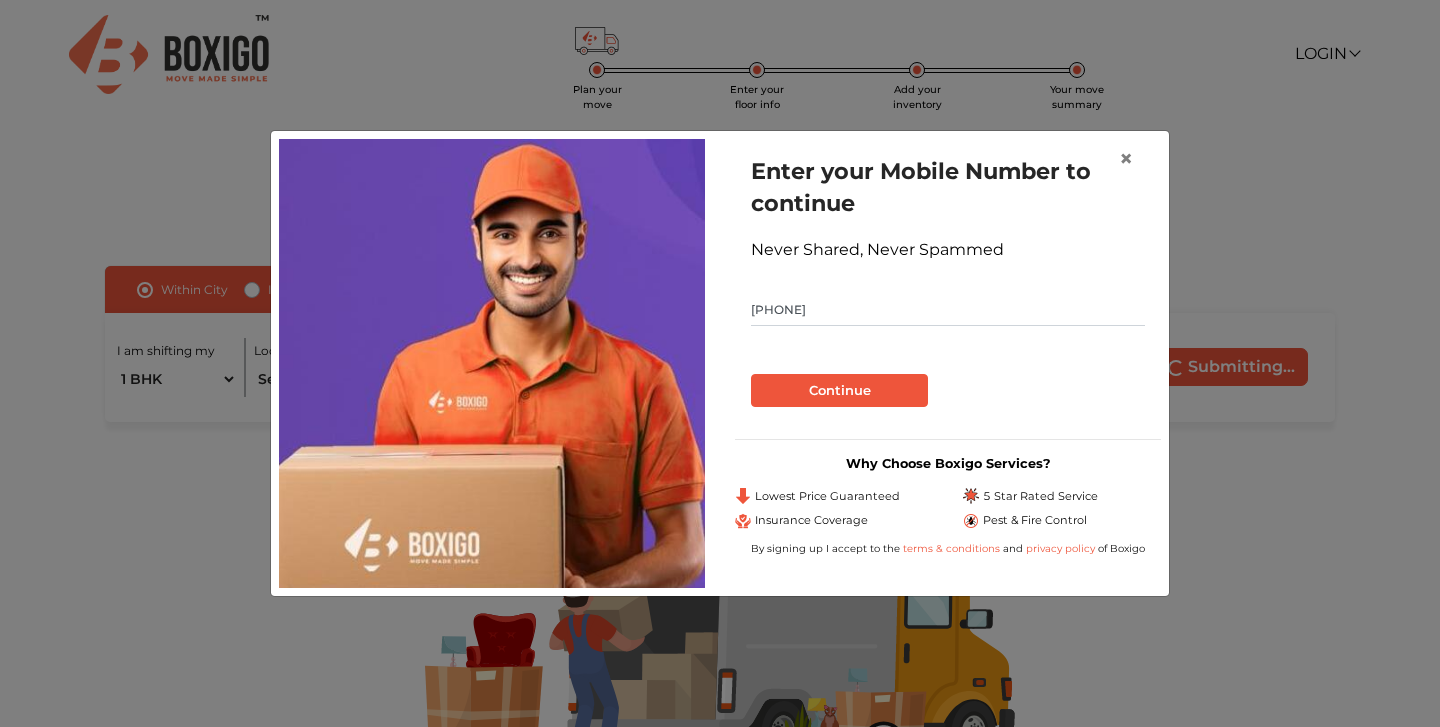 type on "[PHONE]" 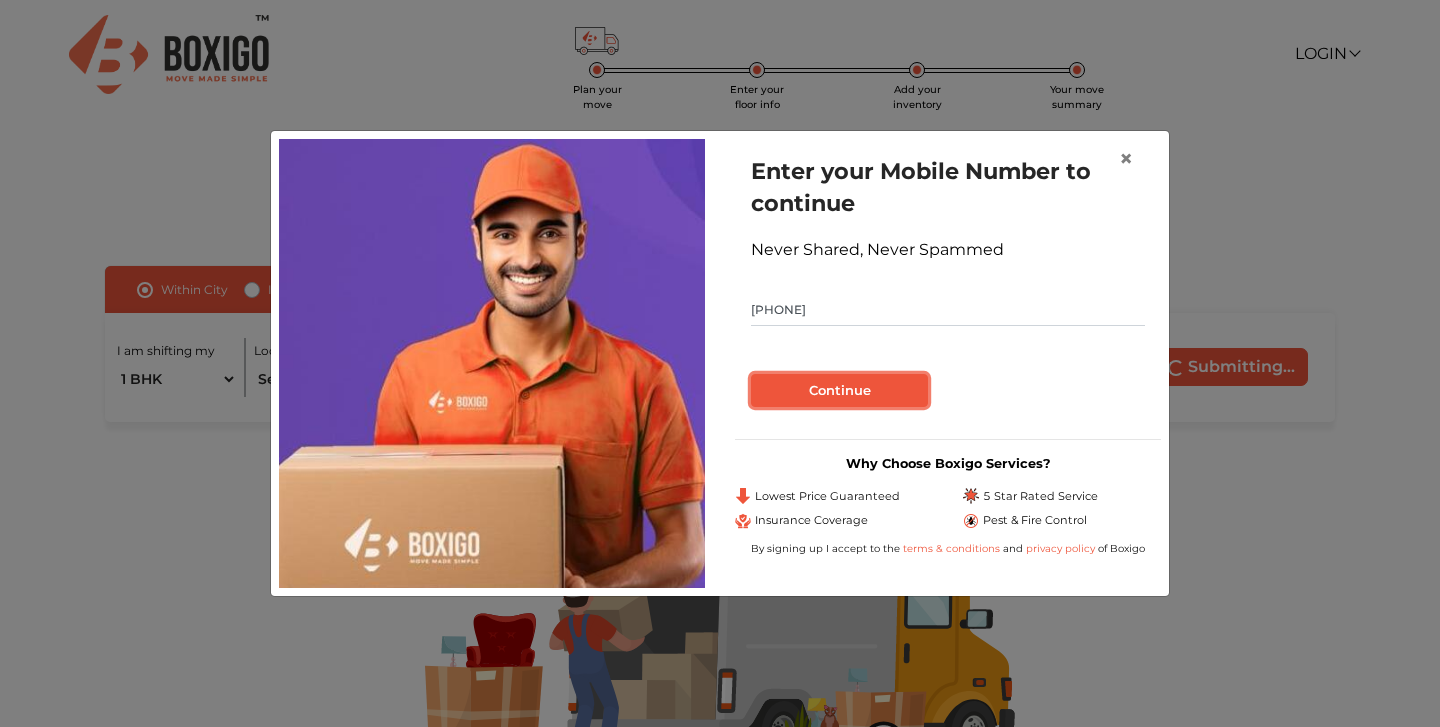 click on "Continue" at bounding box center [839, 391] 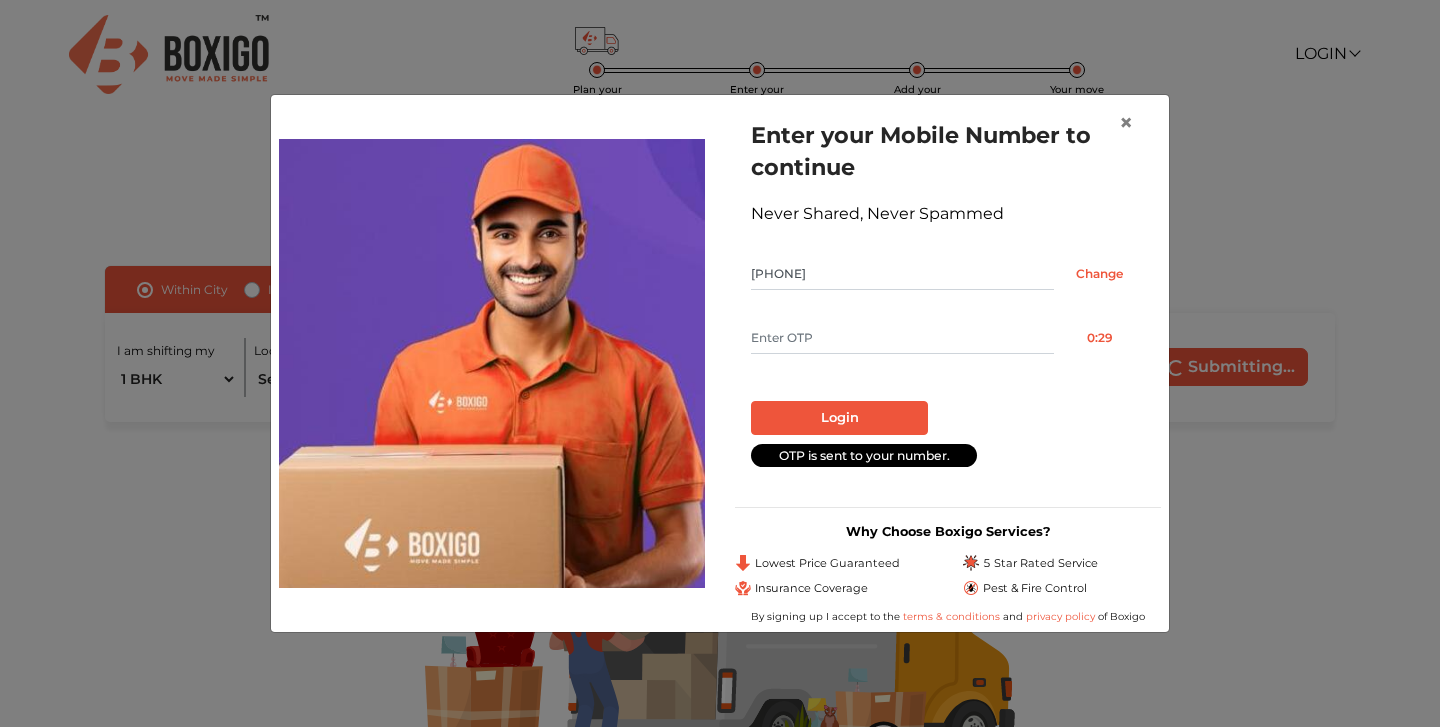 click on "Enter your Mobile Number to continue Never Shared, Never Spammed 9166906467 Change 0:29 Login   OTP is sent to your number." at bounding box center [948, 292] 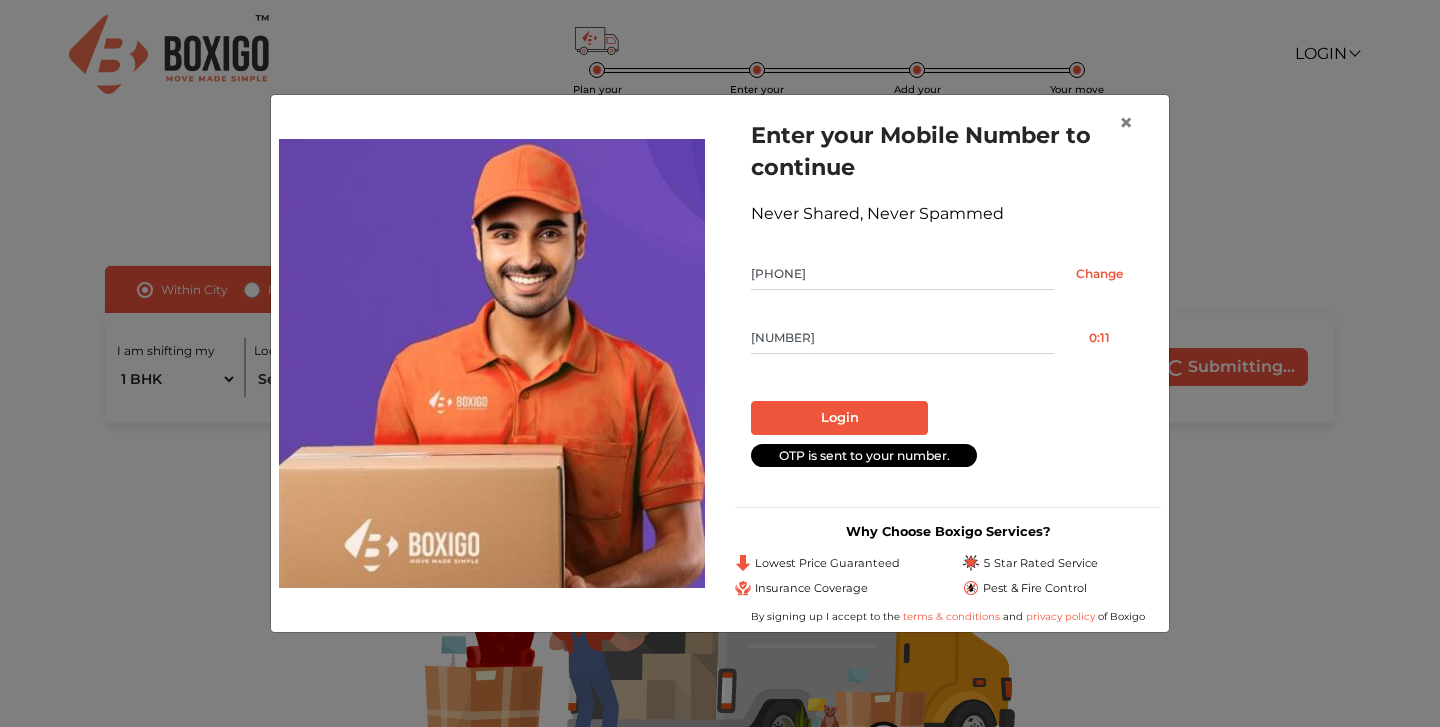 type on "2899" 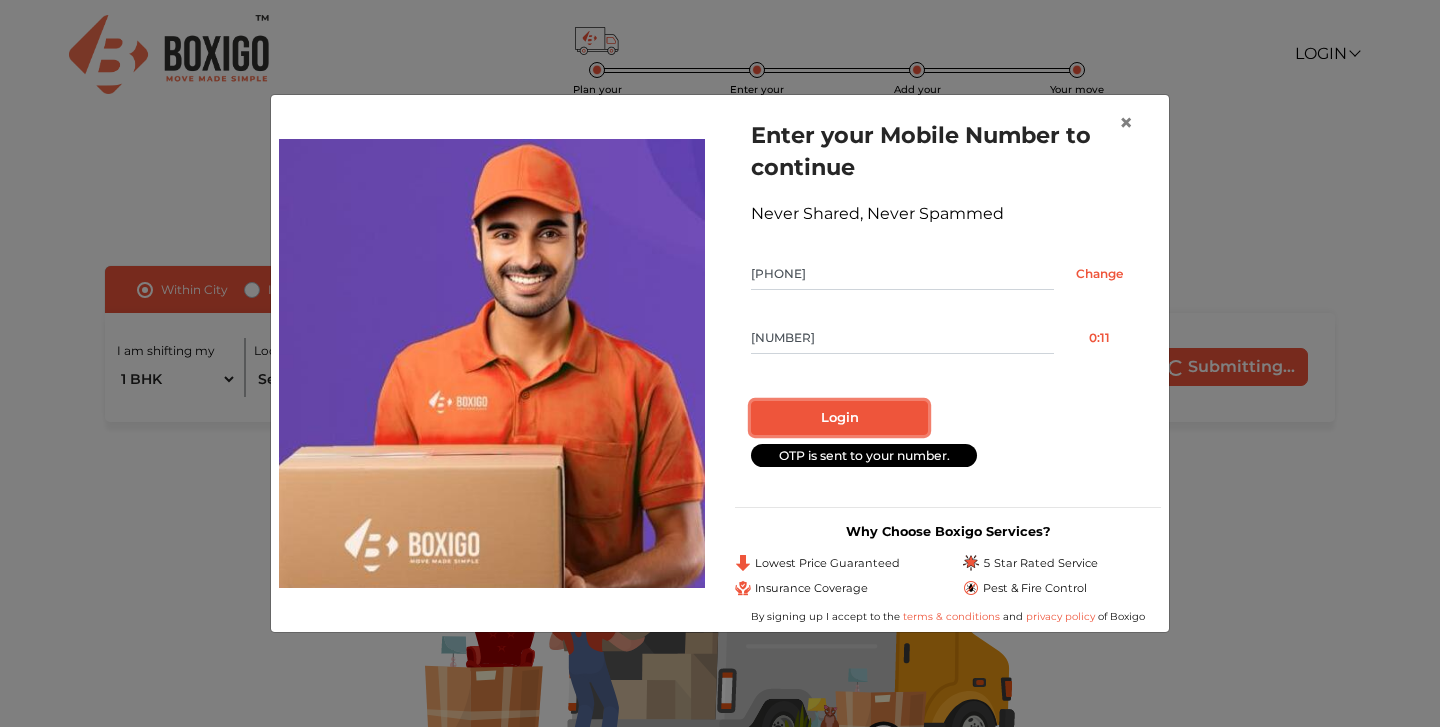 click on "Login" at bounding box center [839, 418] 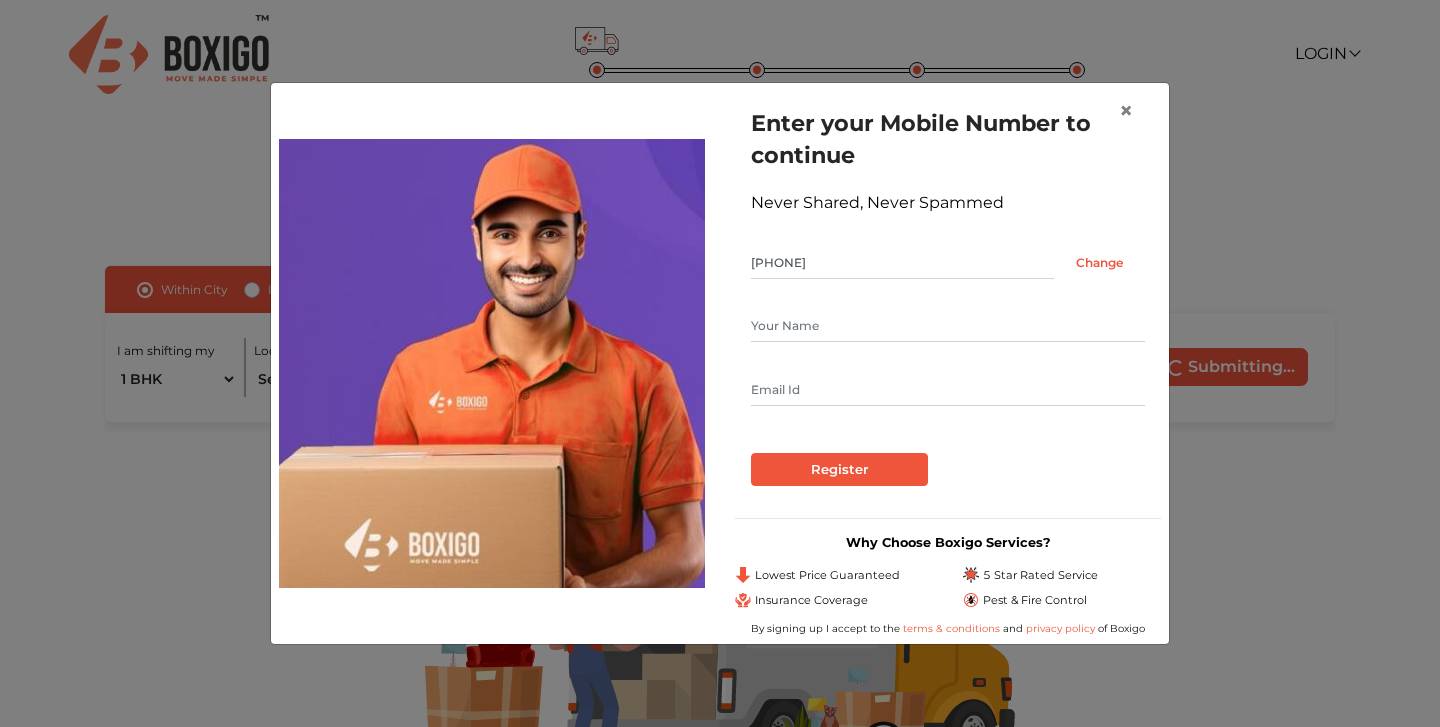 click at bounding box center [948, 326] 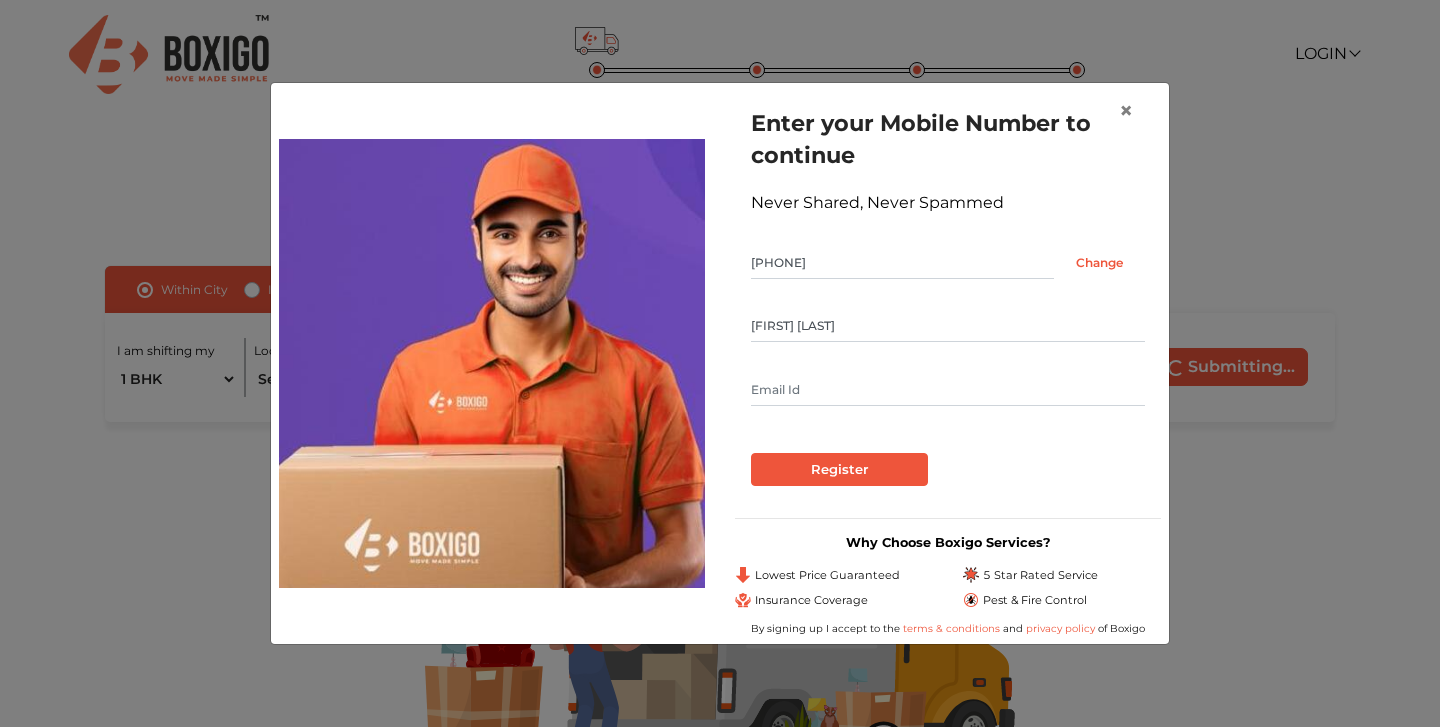 type on "dhairyadugar1996@gmail.com" 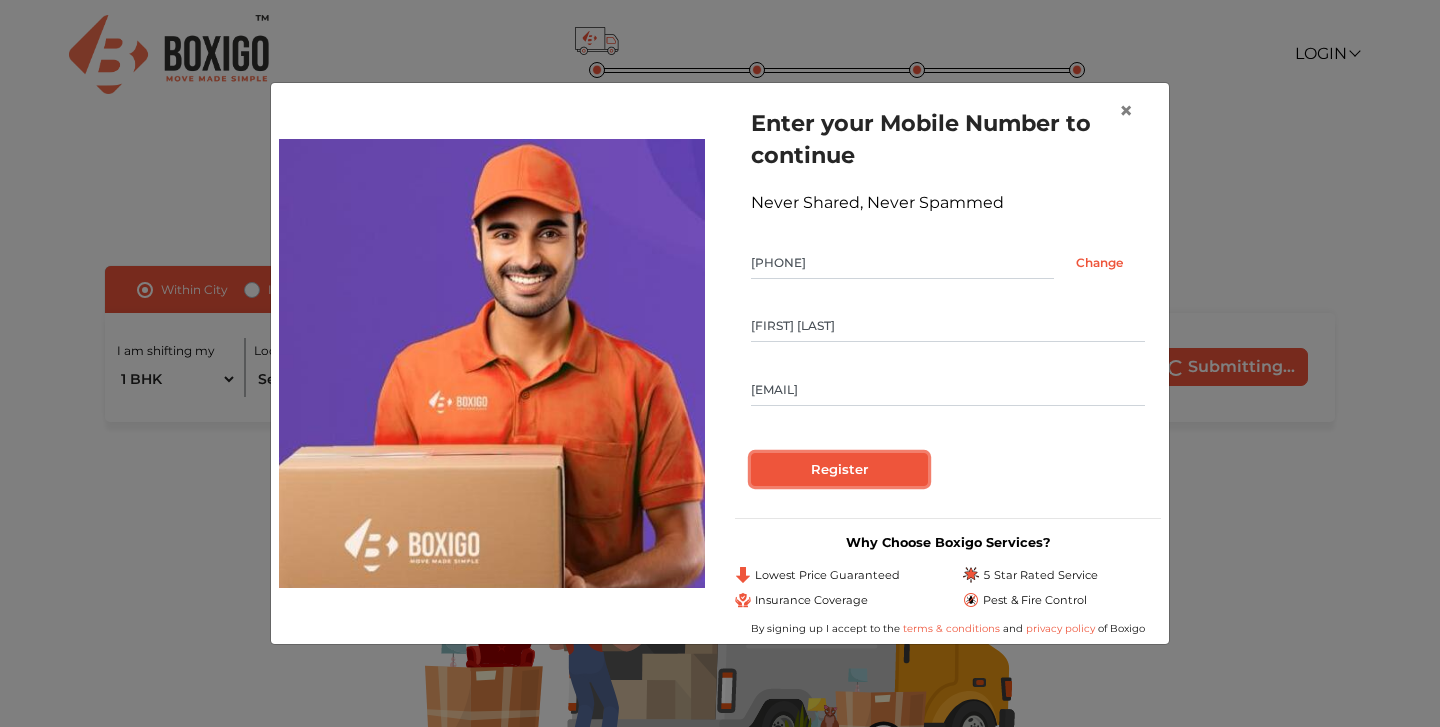 click on "Register" at bounding box center [839, 470] 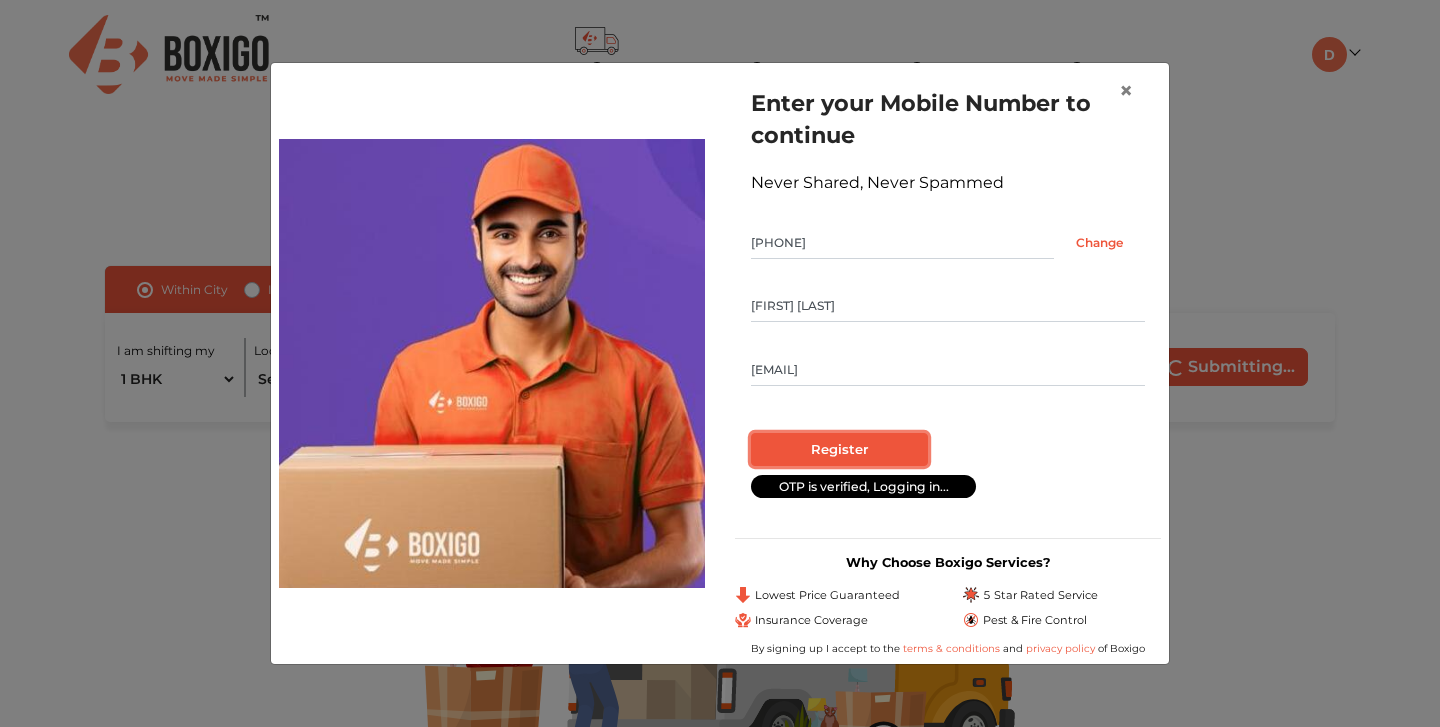 radio on "false" 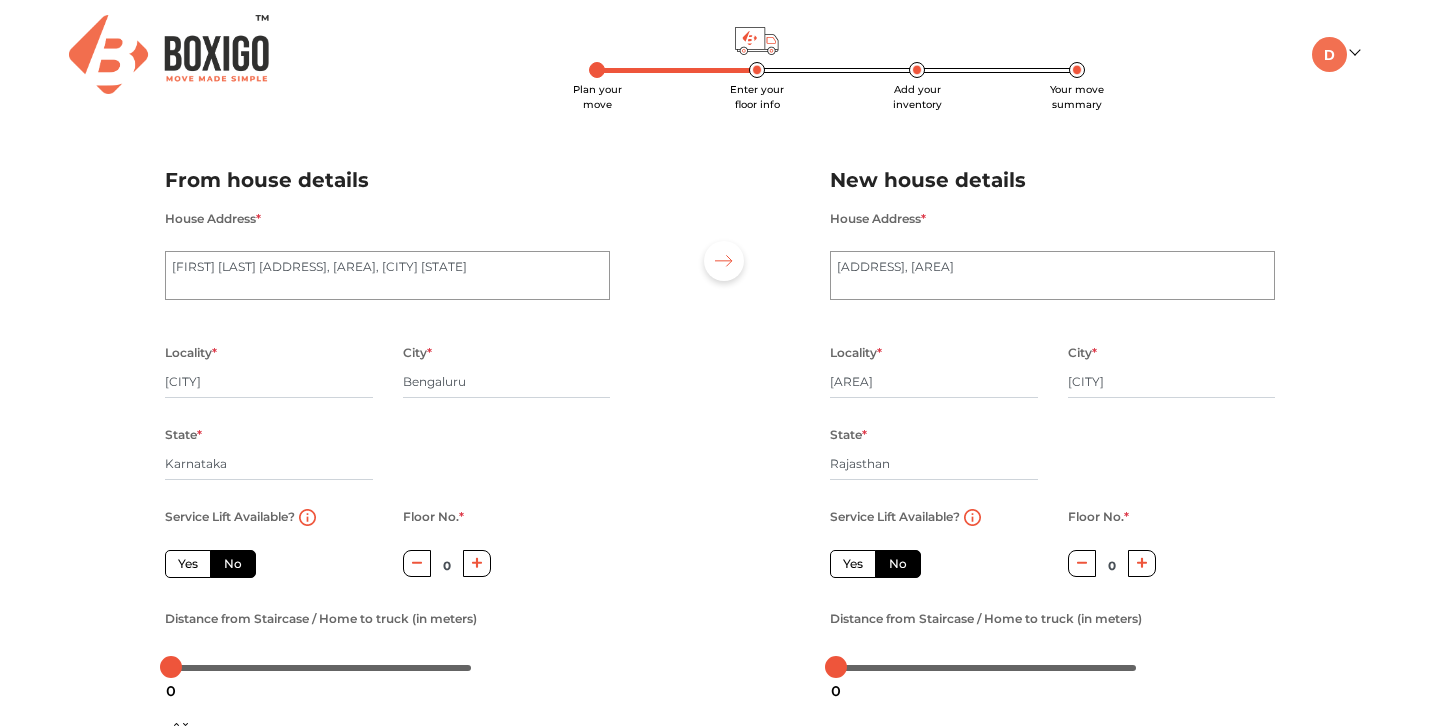 click on "Yes" at bounding box center (853, 564) 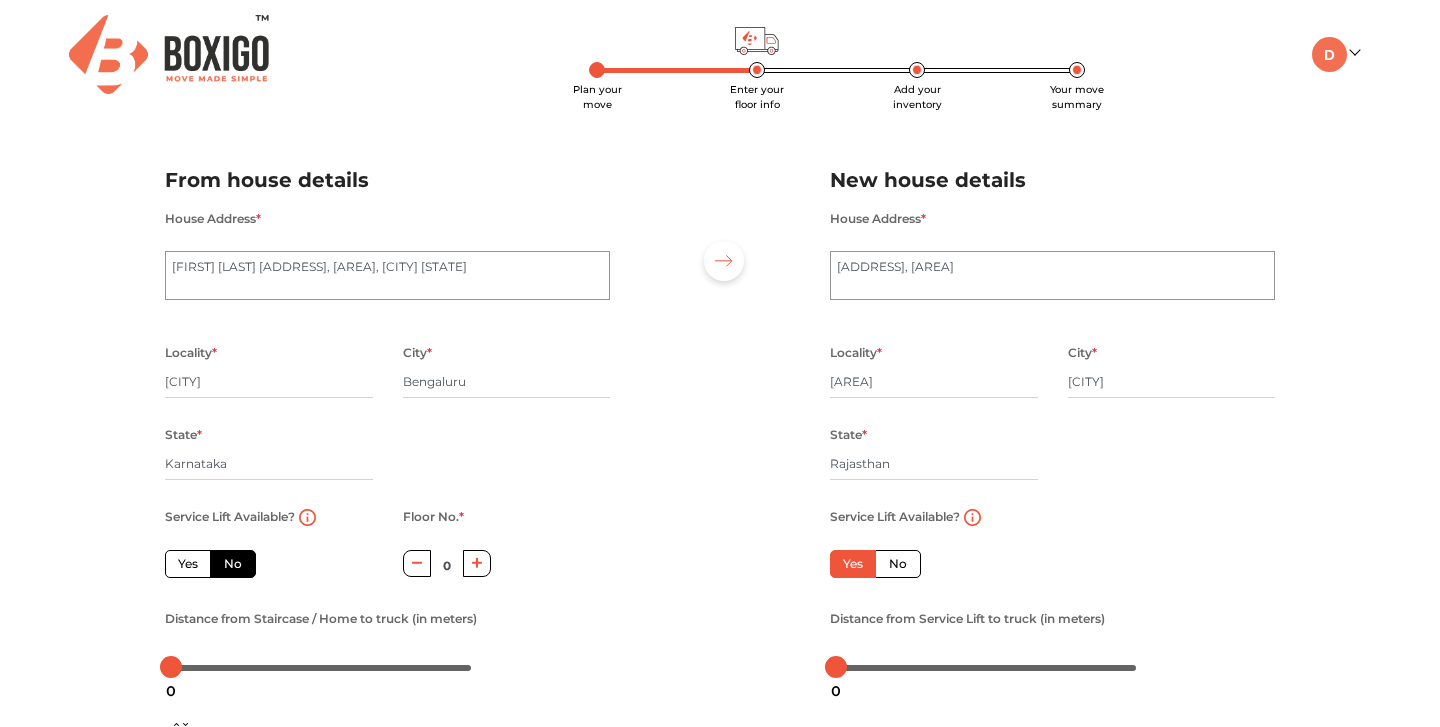 click on "Yes" at bounding box center [188, 564] 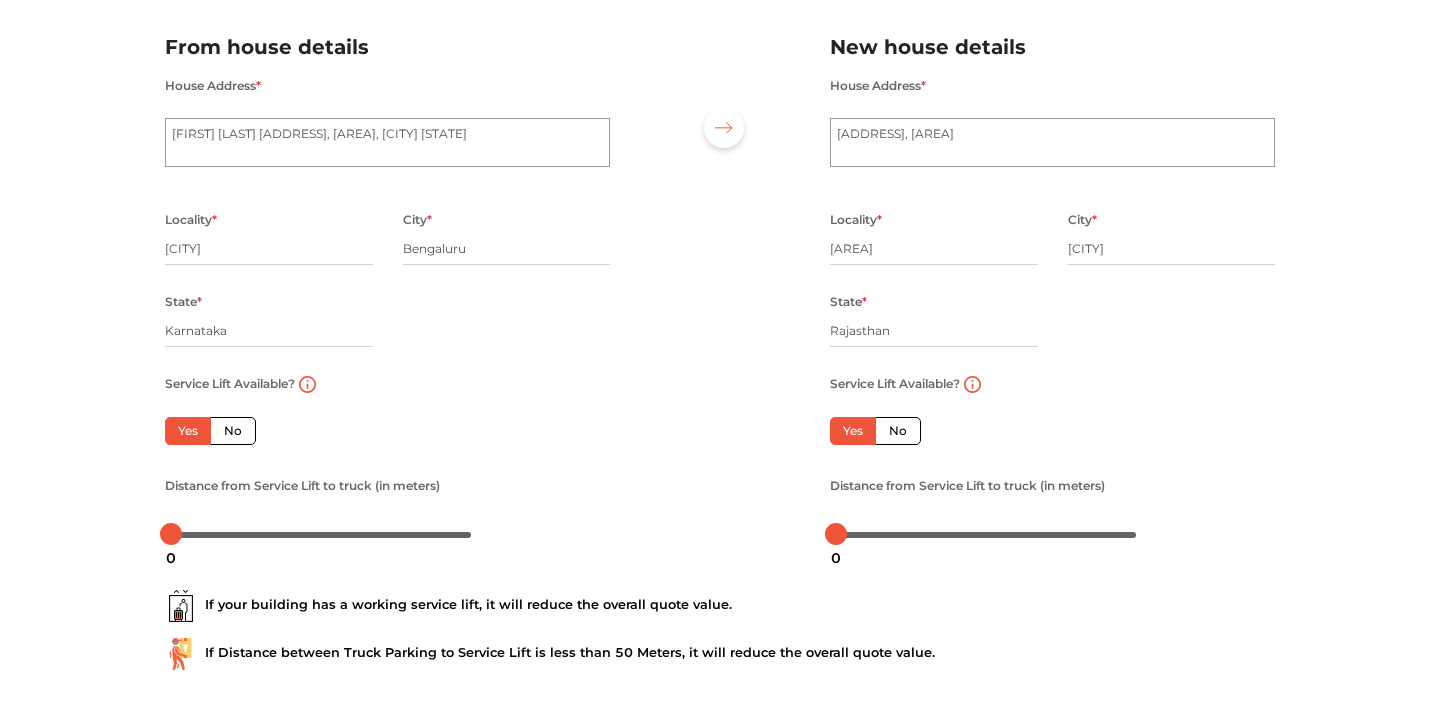 scroll, scrollTop: 147, scrollLeft: 0, axis: vertical 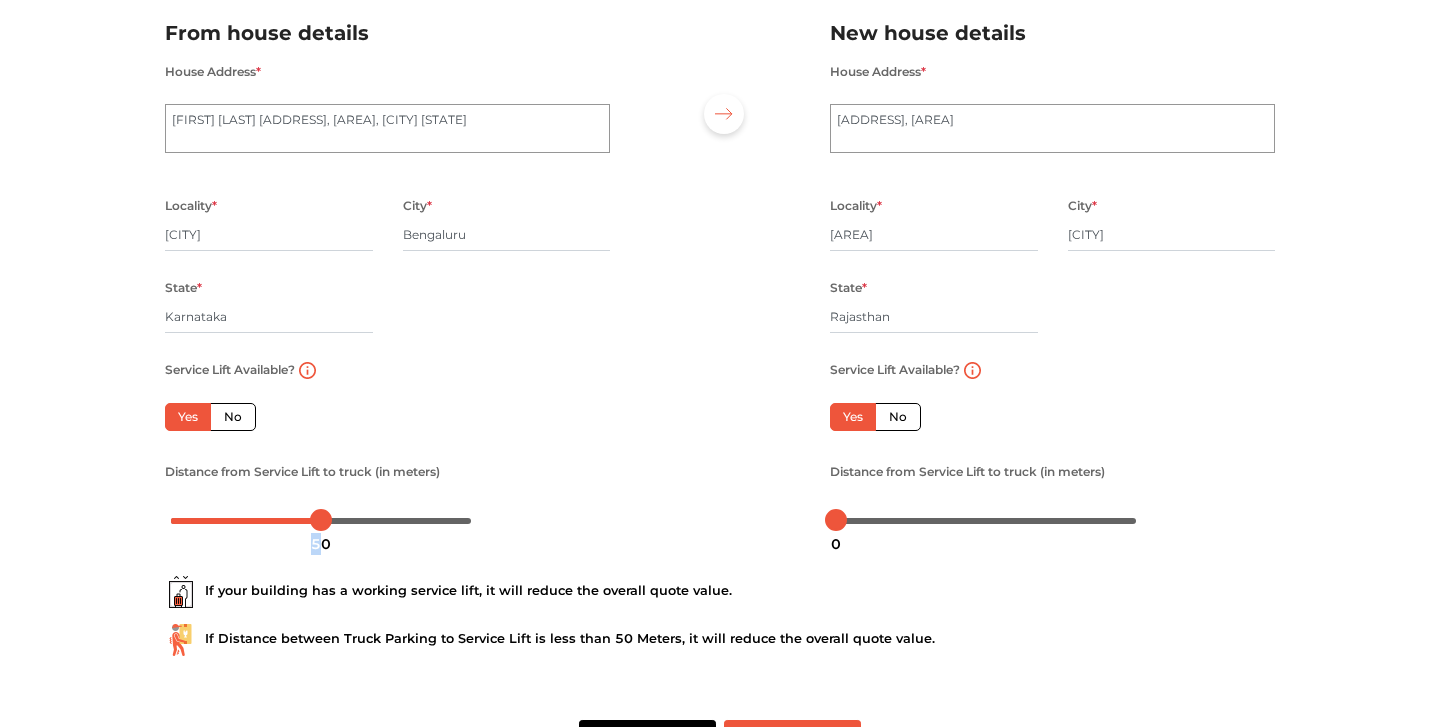 drag, startPoint x: 170, startPoint y: 528, endPoint x: 322, endPoint y: 542, distance: 152.64337 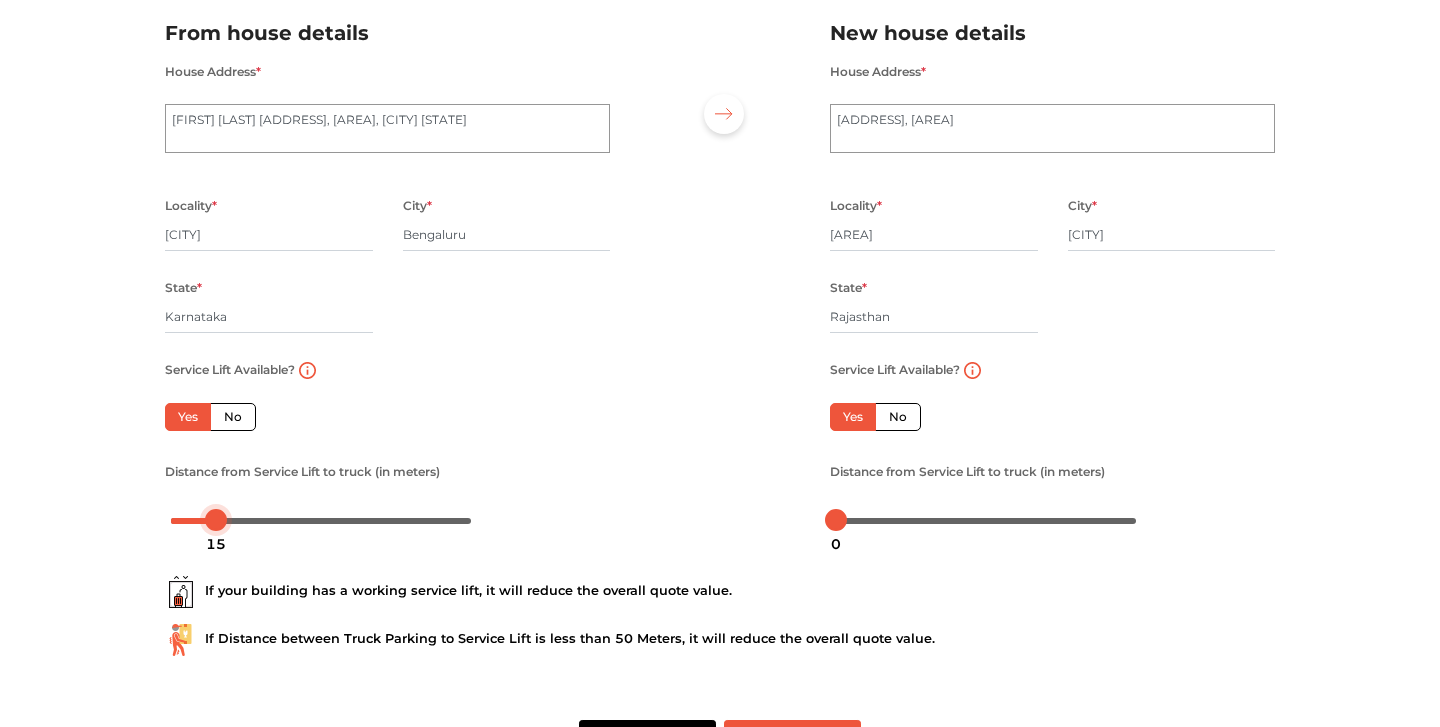 drag, startPoint x: 323, startPoint y: 525, endPoint x: 218, endPoint y: 532, distance: 105.23308 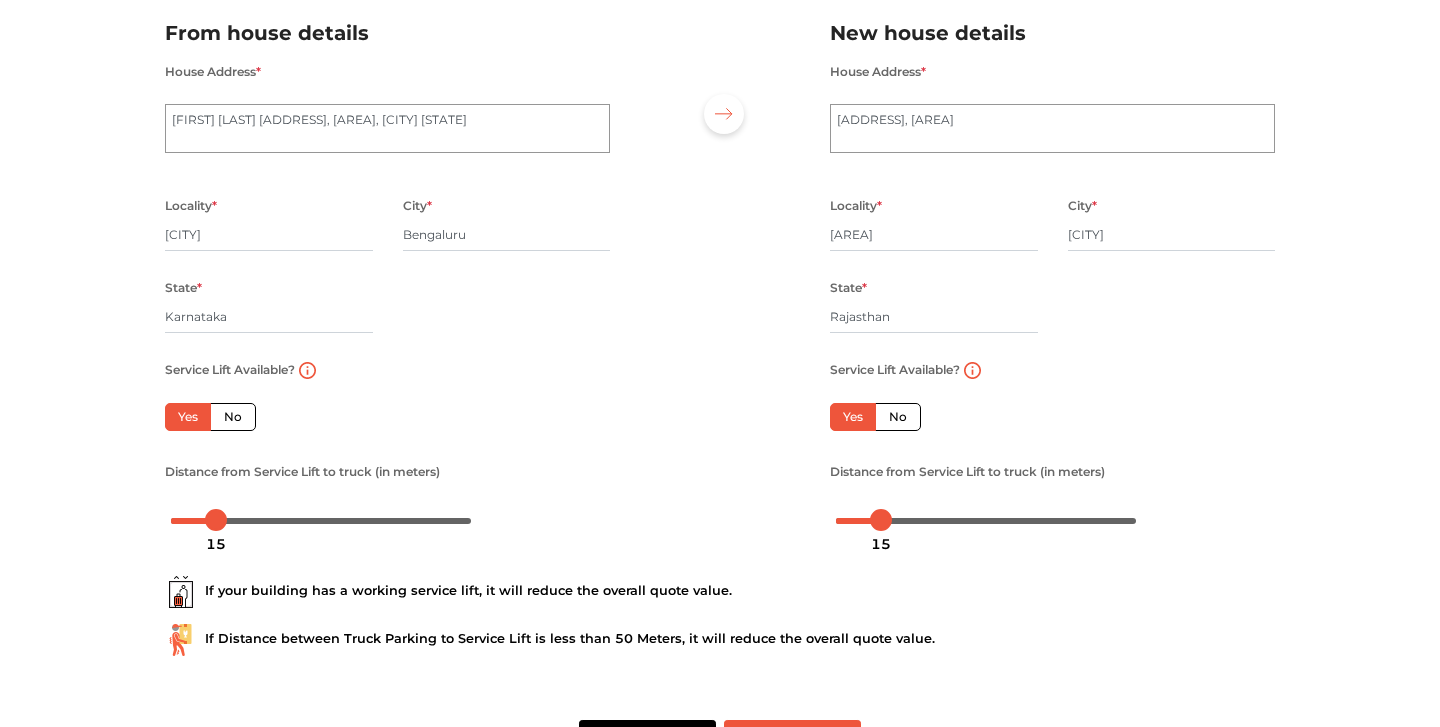 drag, startPoint x: 831, startPoint y: 528, endPoint x: 881, endPoint y: 529, distance: 50.01 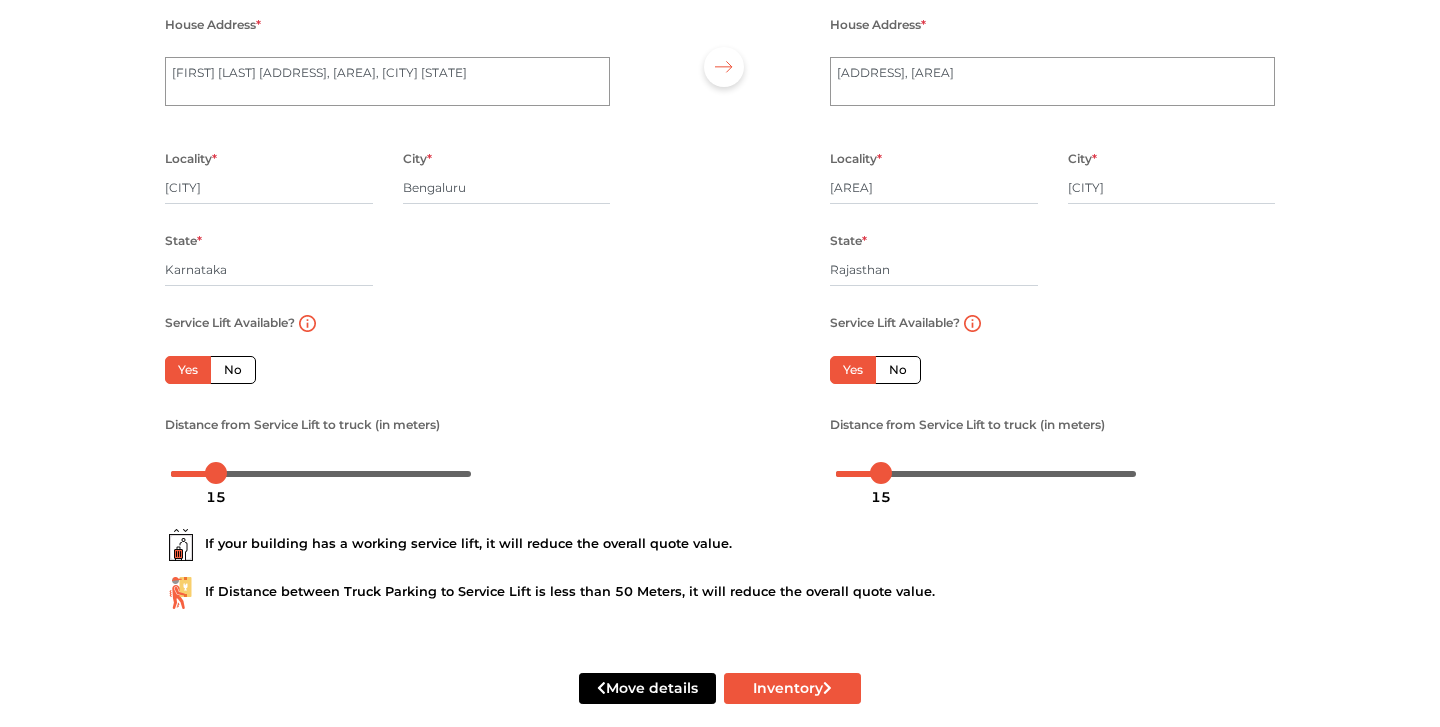 scroll, scrollTop: 222, scrollLeft: 0, axis: vertical 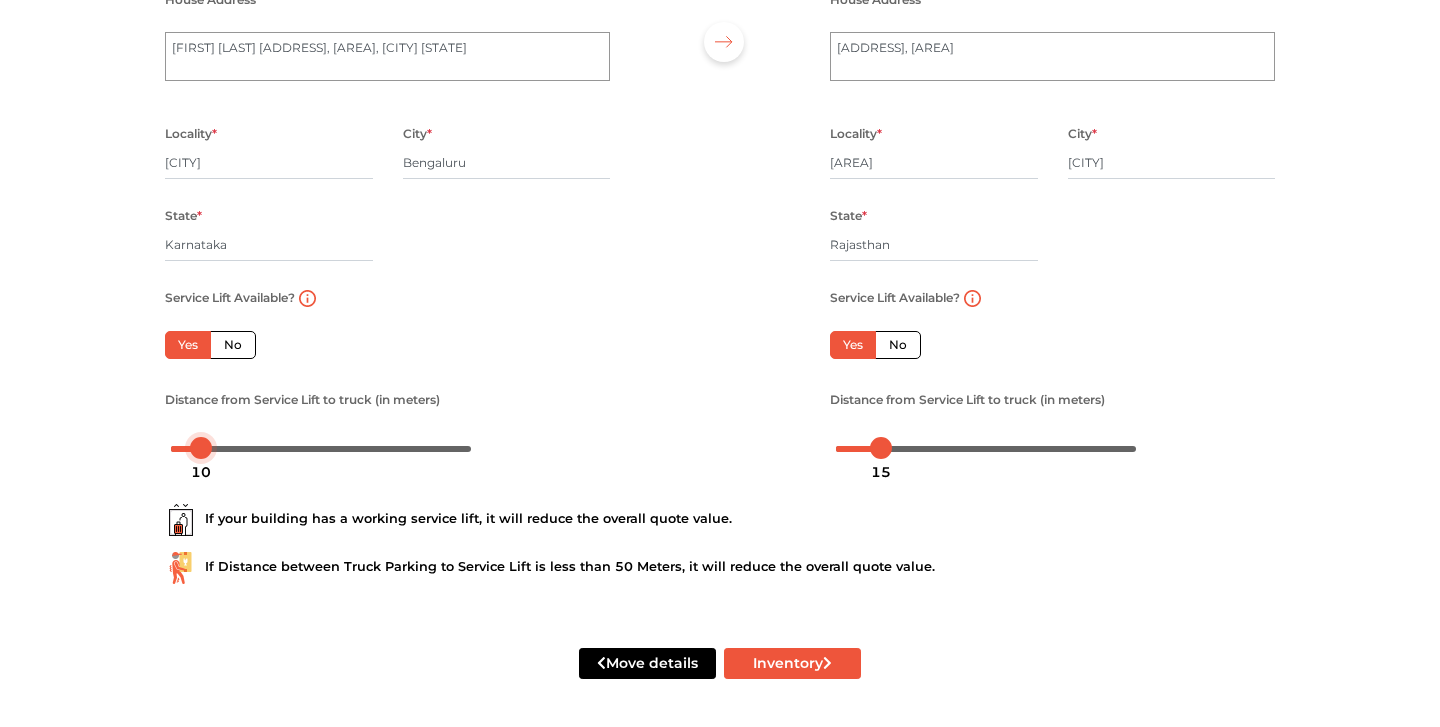 click at bounding box center (201, 448) 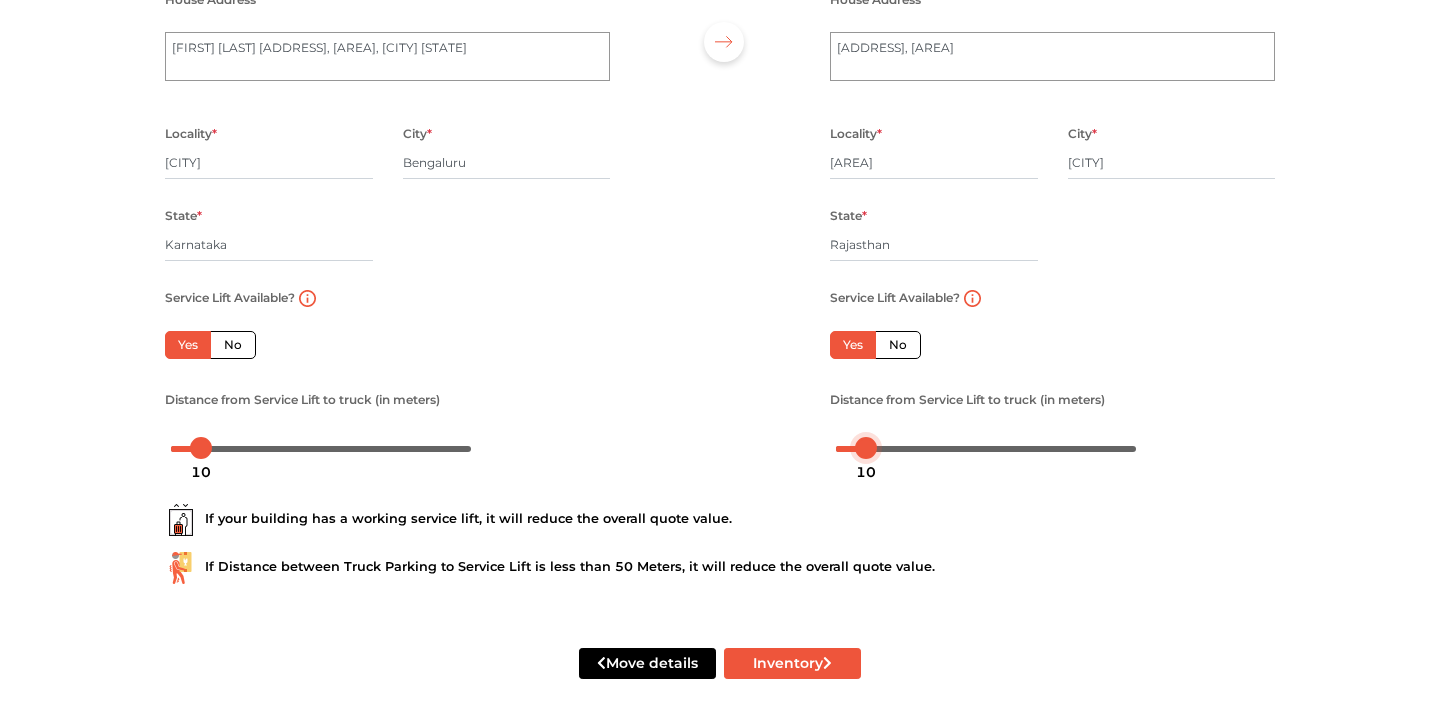 drag, startPoint x: 877, startPoint y: 444, endPoint x: 863, endPoint y: 444, distance: 14 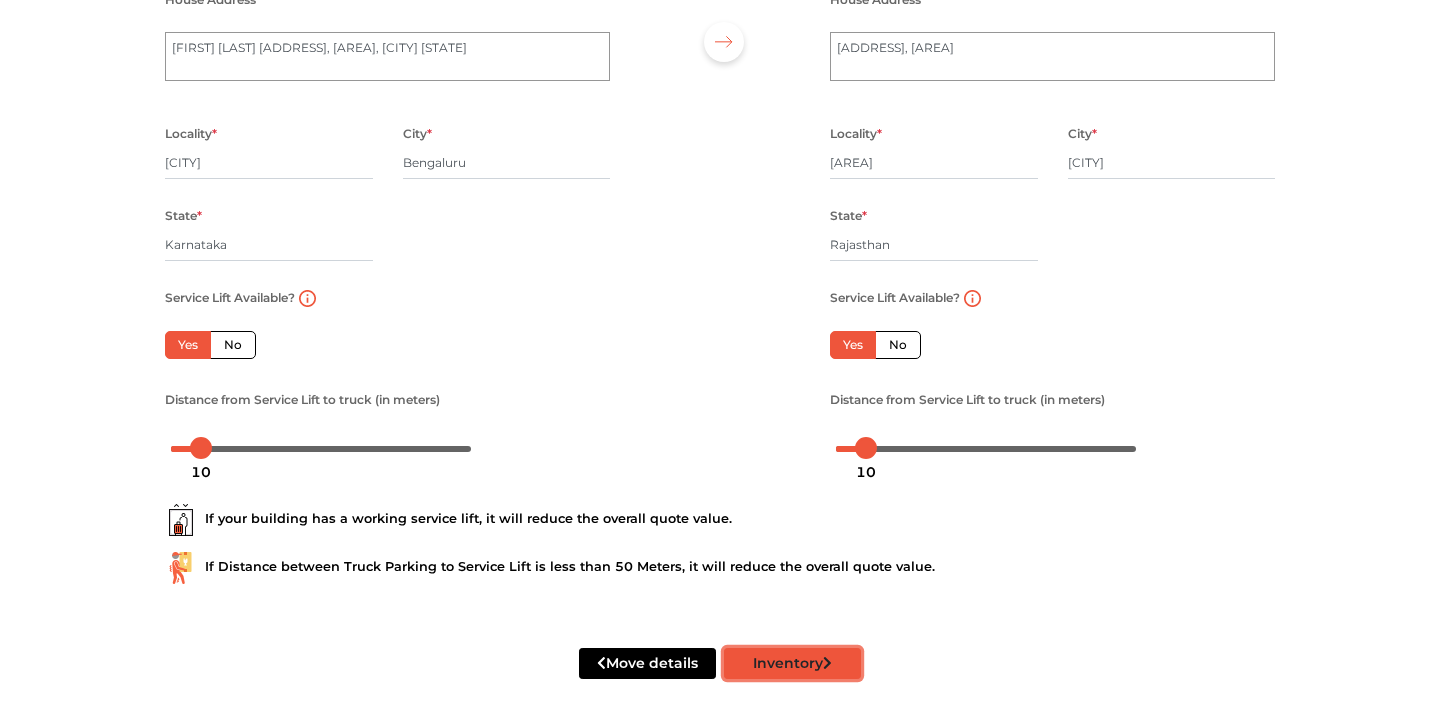 click on "Inventory" at bounding box center [792, 663] 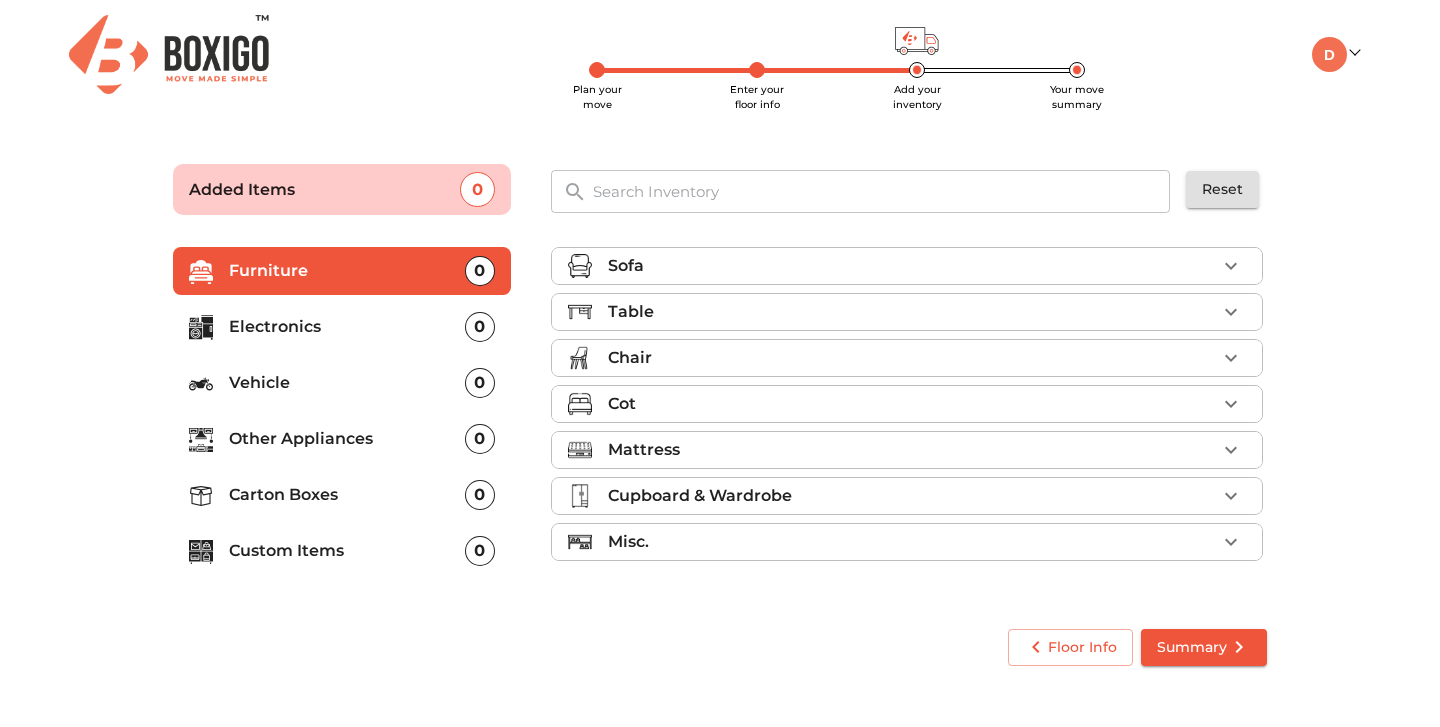 scroll, scrollTop: 0, scrollLeft: 0, axis: both 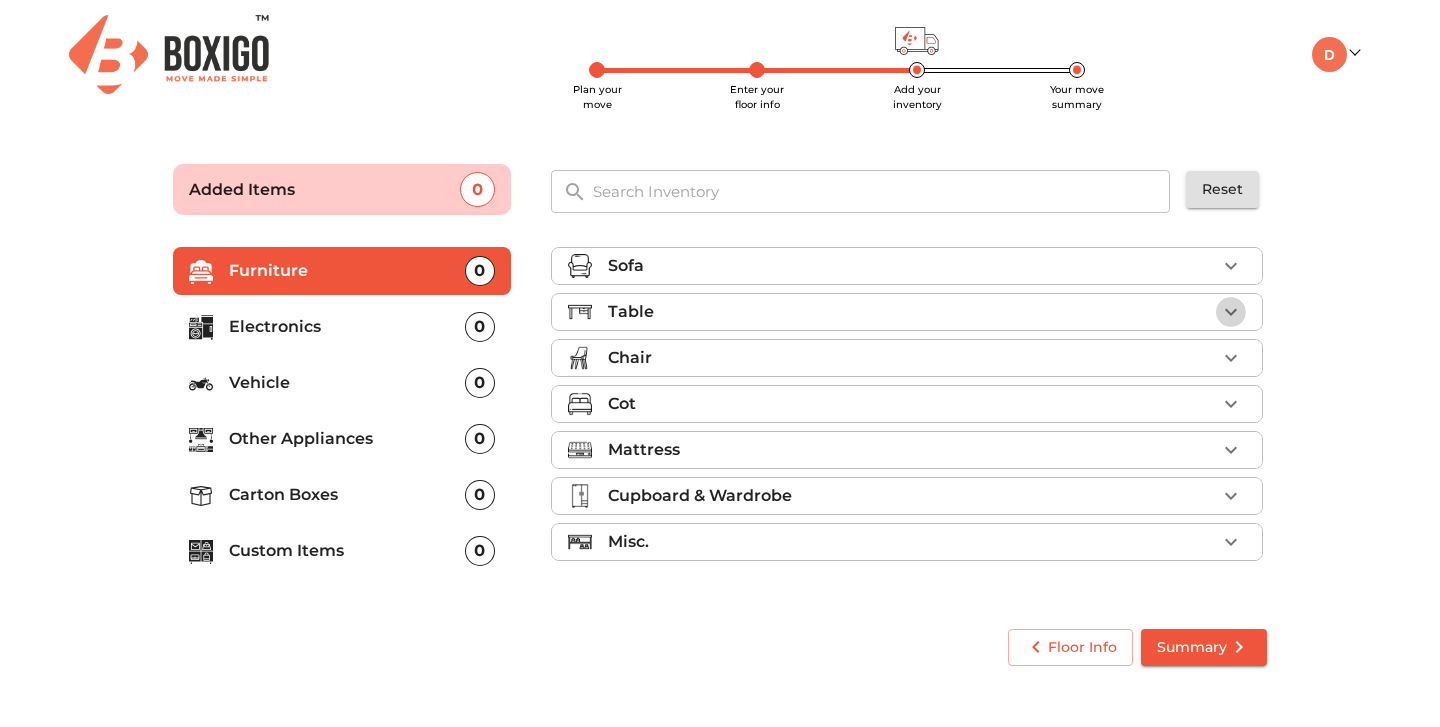 click 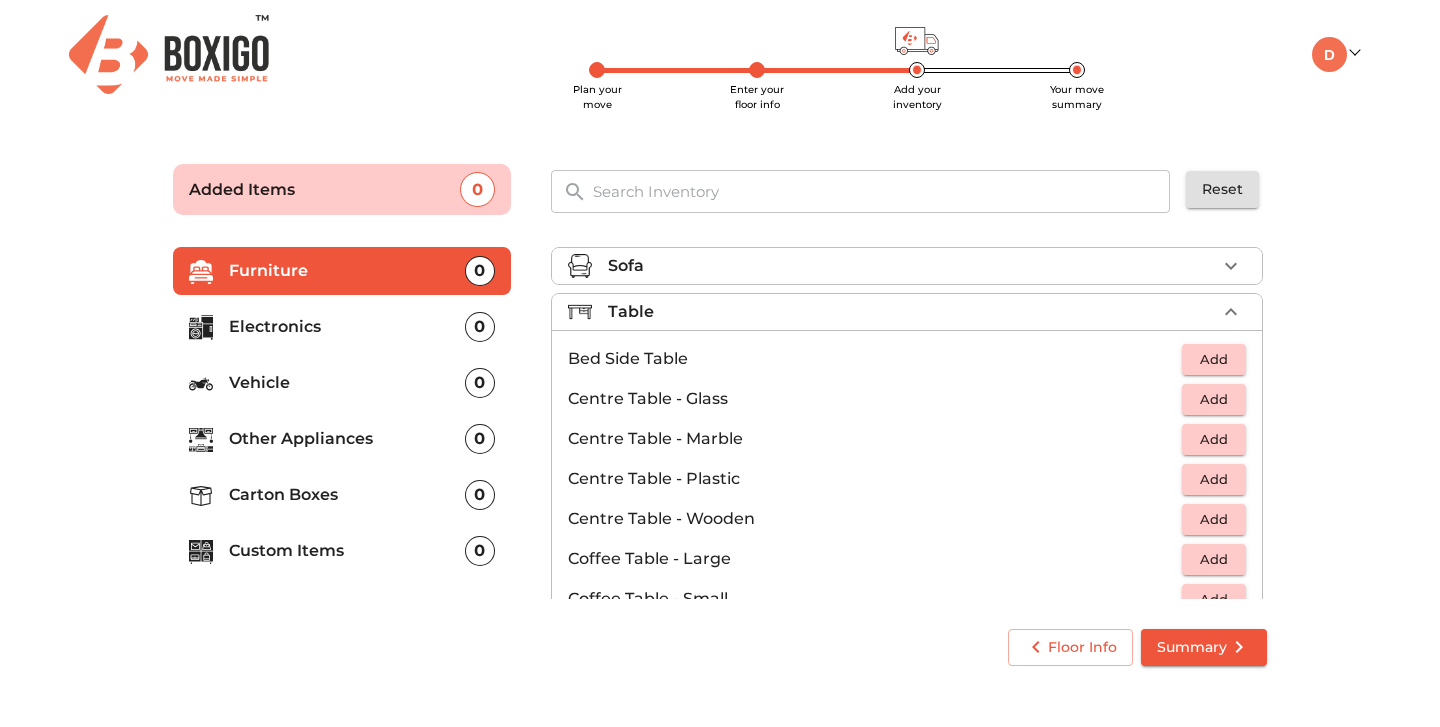 click on "Add" at bounding box center (1214, 479) 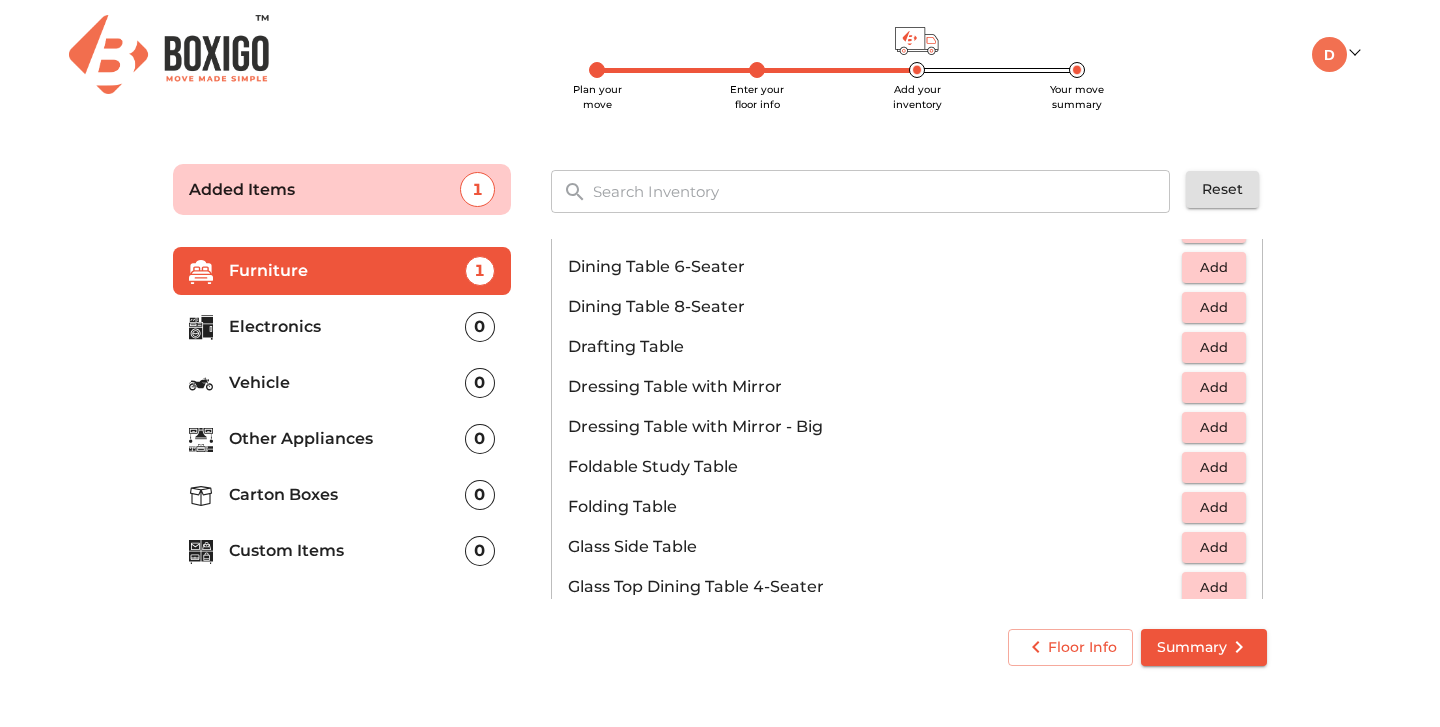 scroll, scrollTop: 483, scrollLeft: 0, axis: vertical 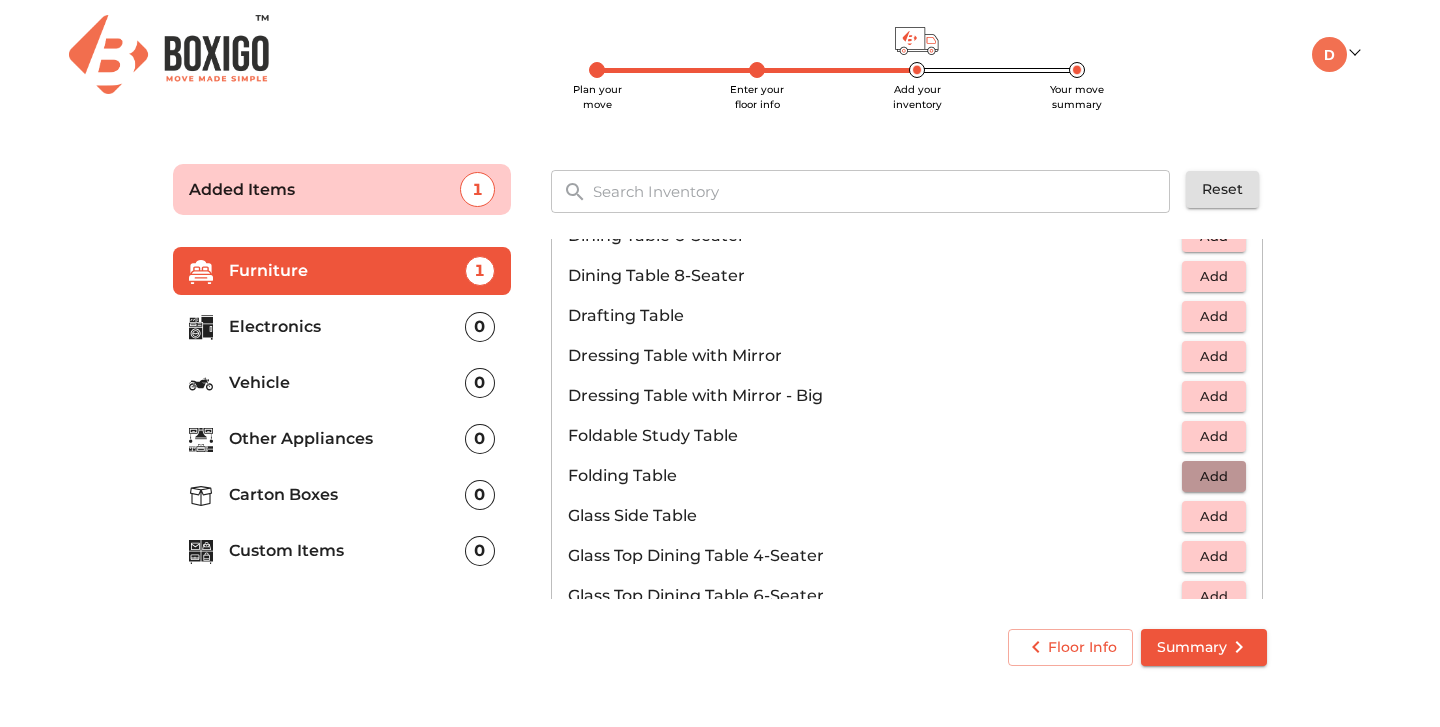 click on "Add" at bounding box center [1214, 476] 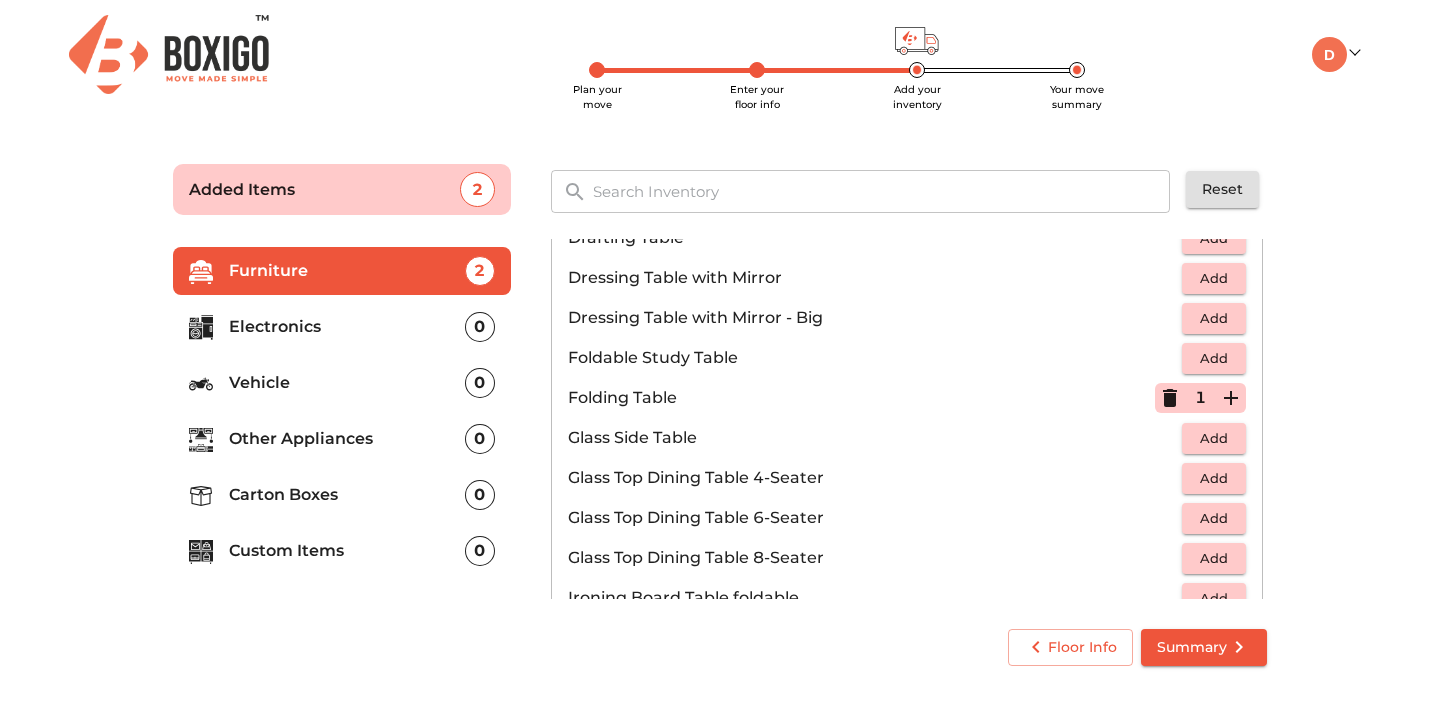 scroll, scrollTop: 541, scrollLeft: 0, axis: vertical 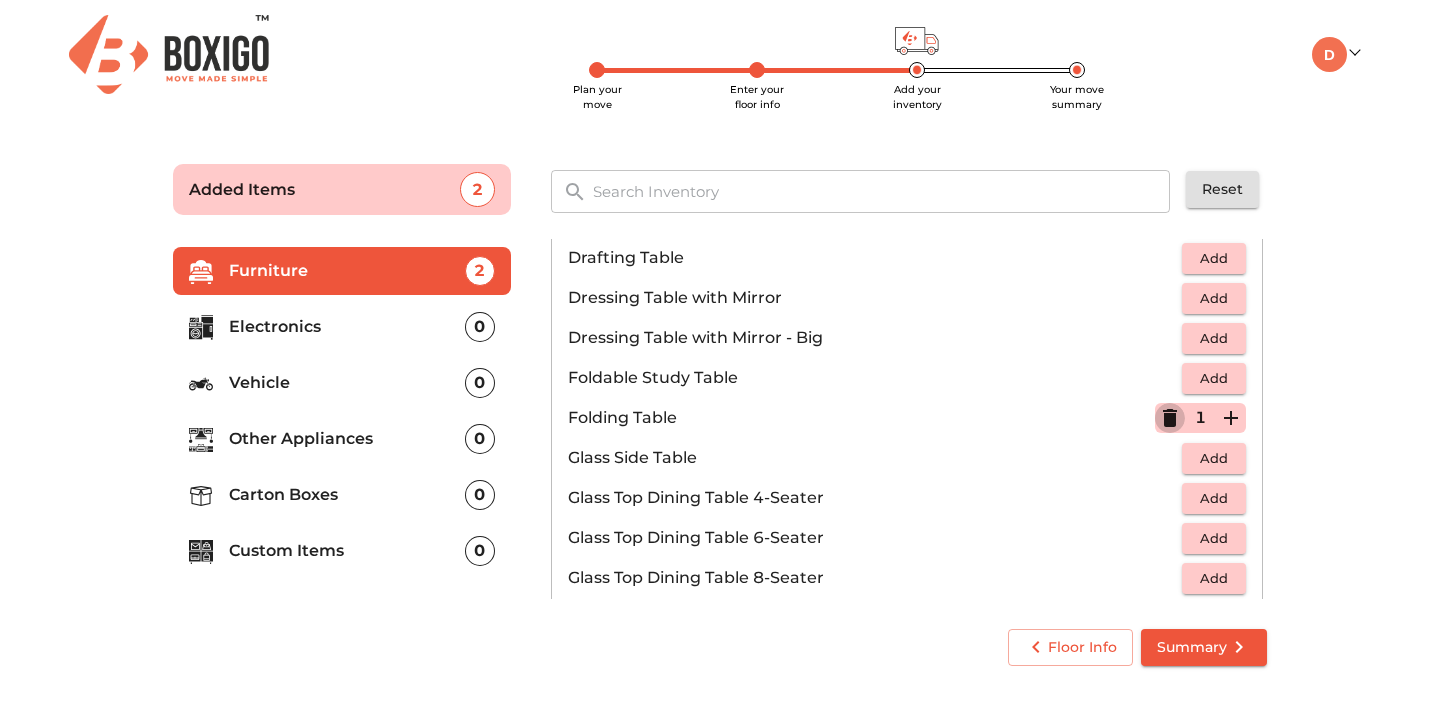 click 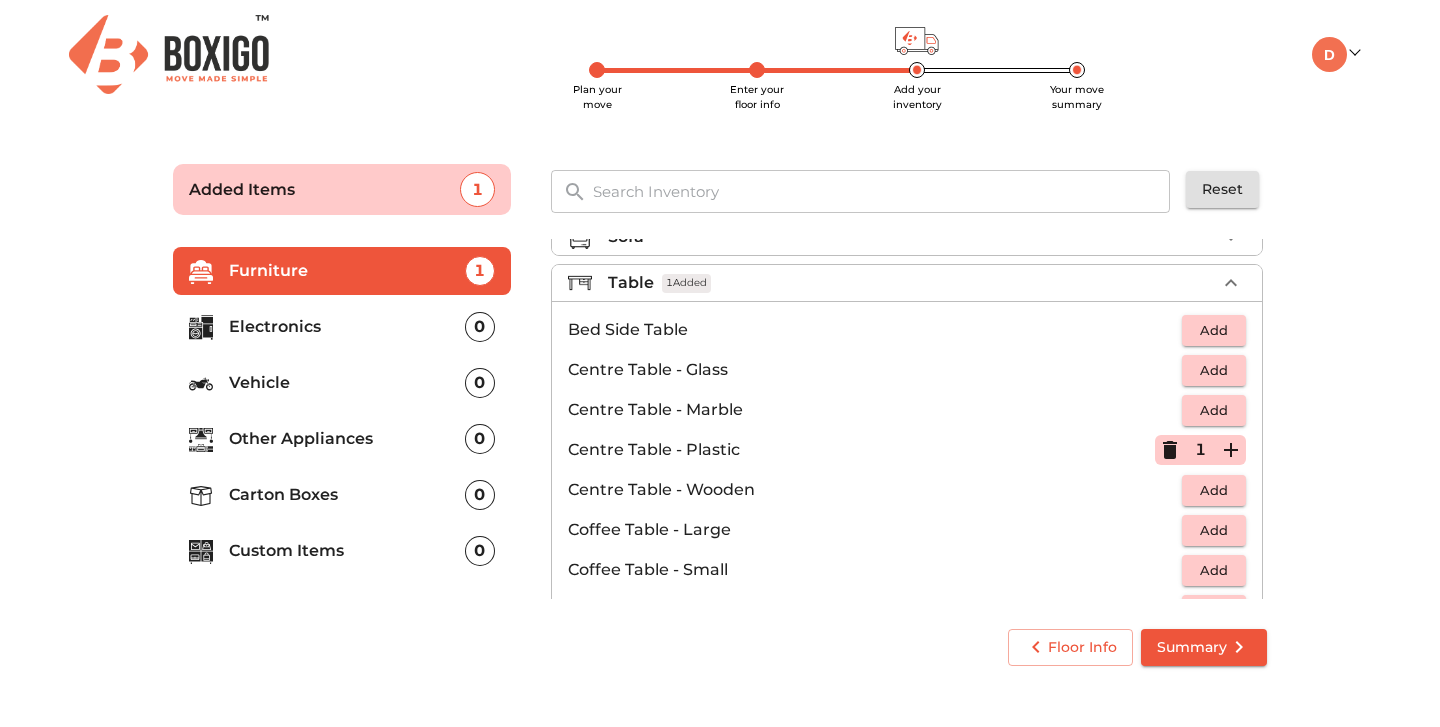scroll, scrollTop: 0, scrollLeft: 0, axis: both 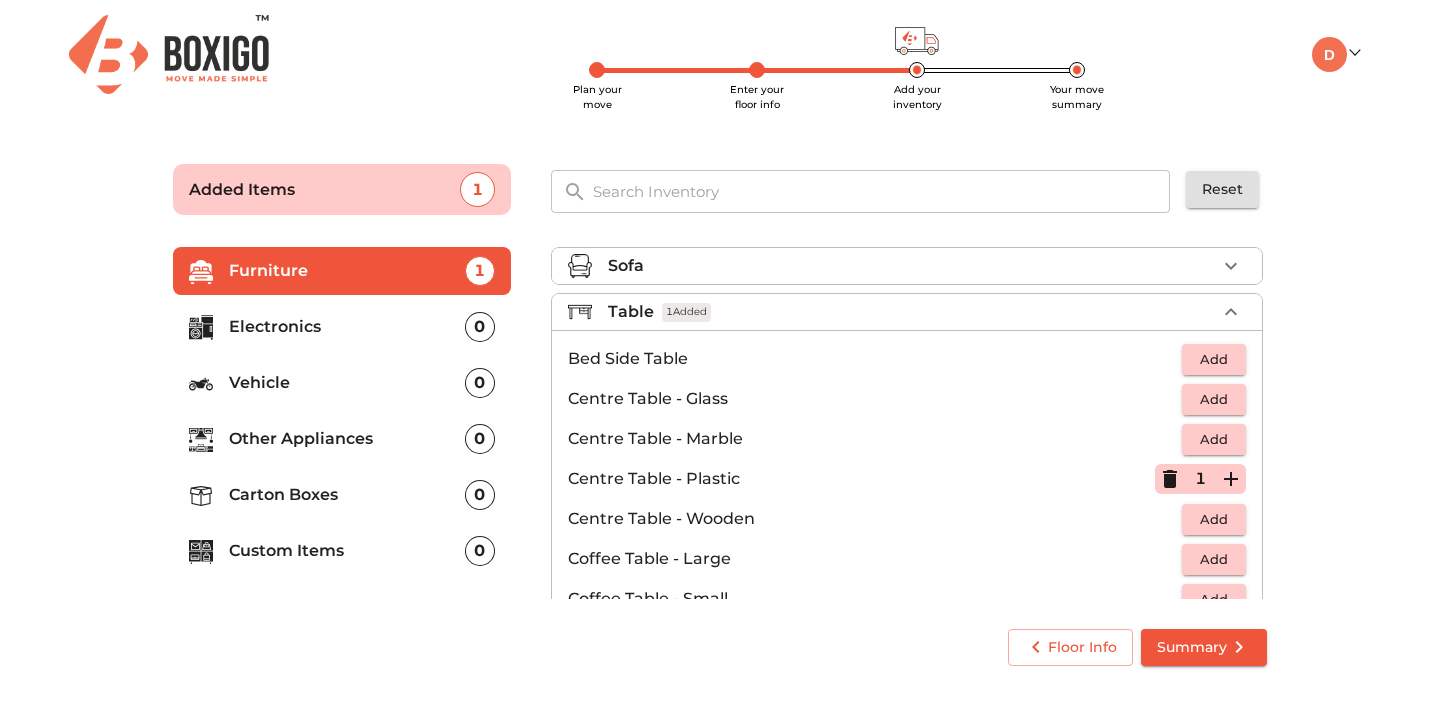 click on "Table 1  Added" at bounding box center [912, 312] 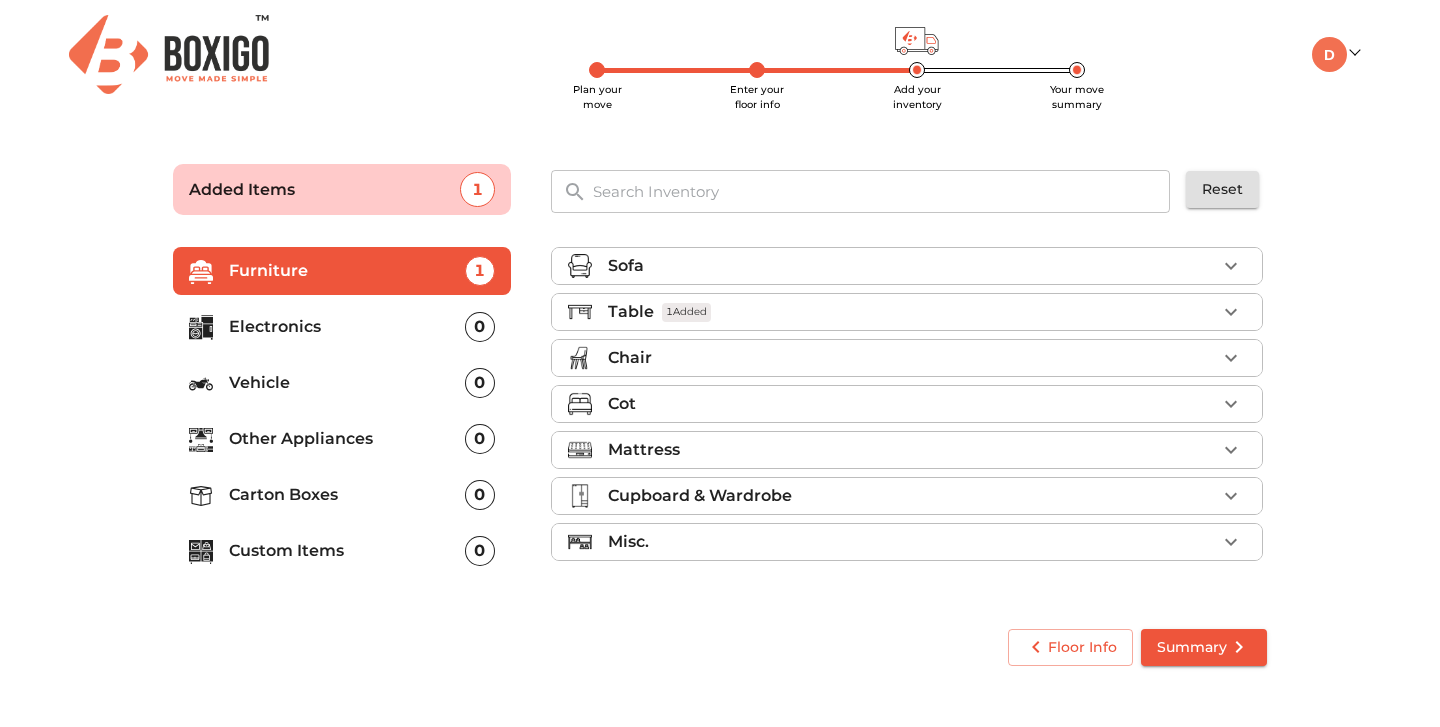 click on "Chair" at bounding box center [912, 358] 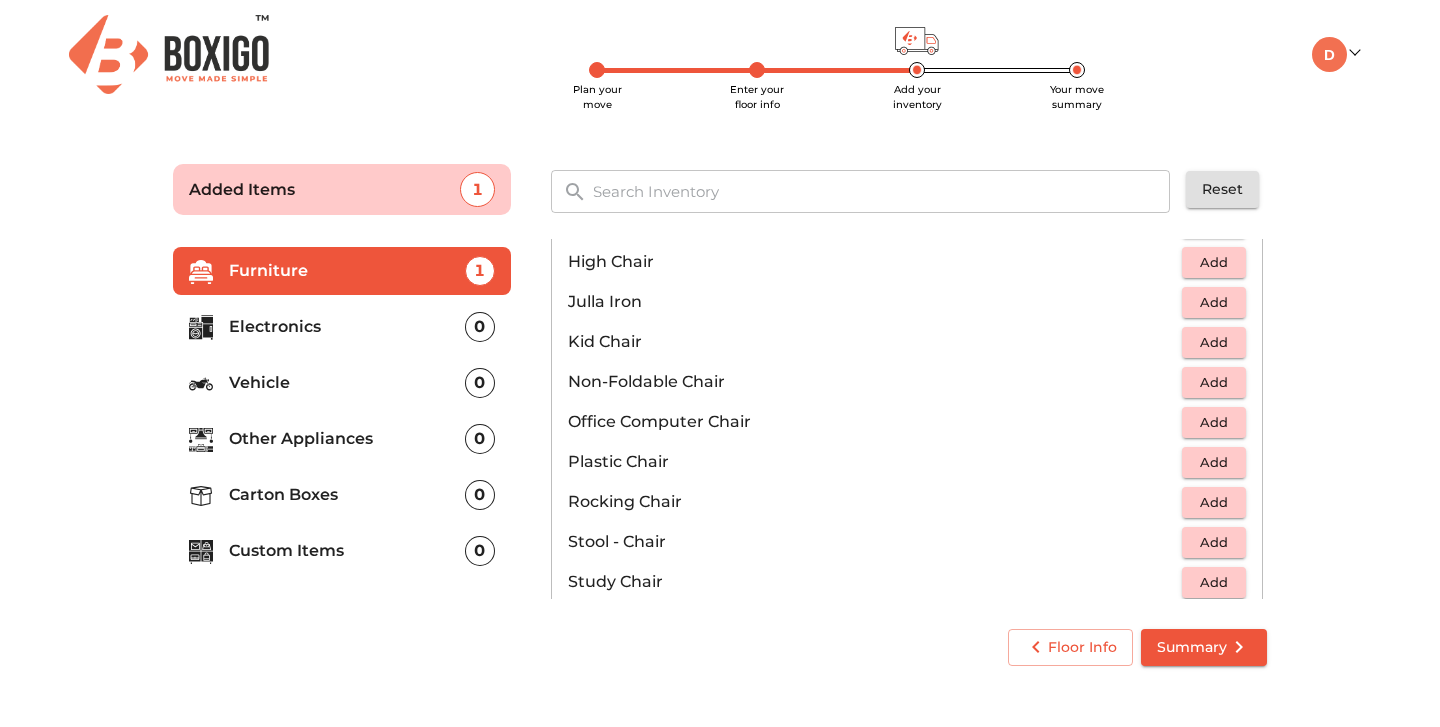 scroll, scrollTop: 546, scrollLeft: 0, axis: vertical 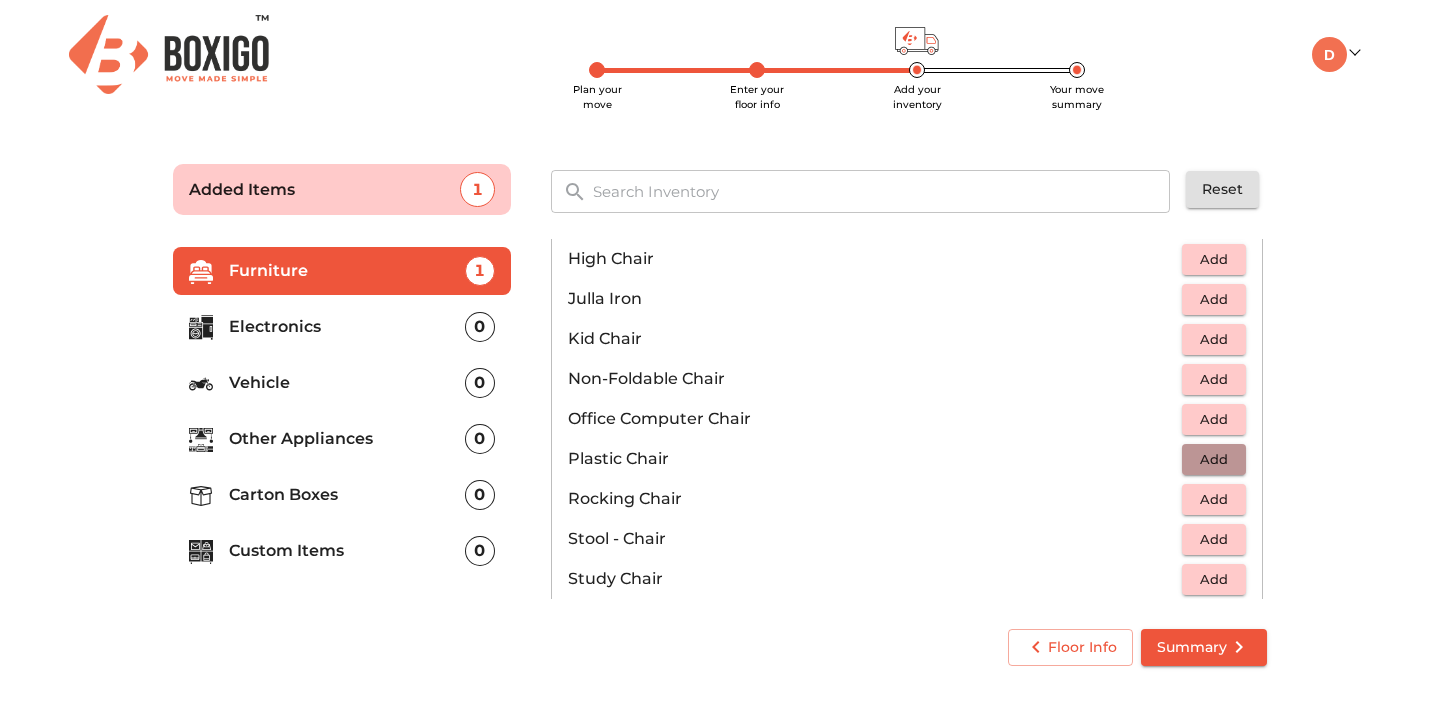 click on "Add" at bounding box center [1214, 459] 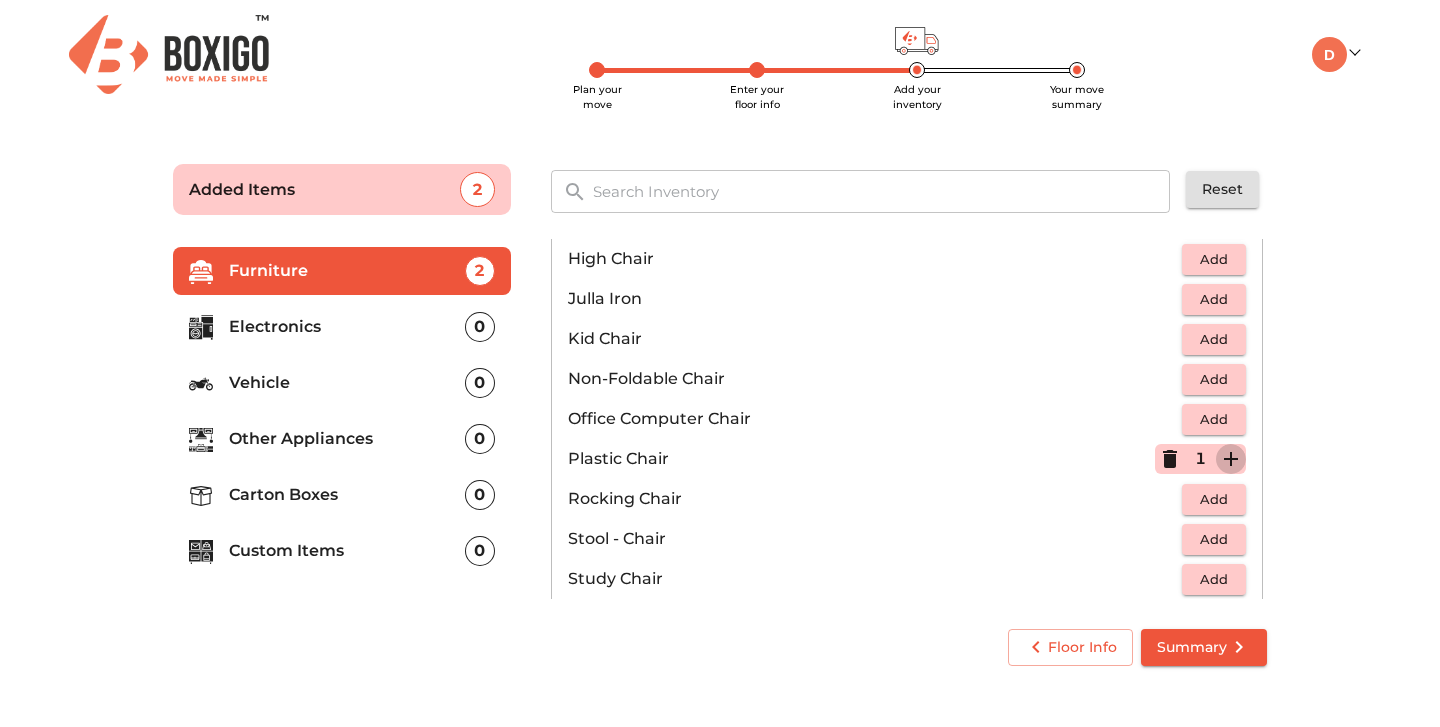 click 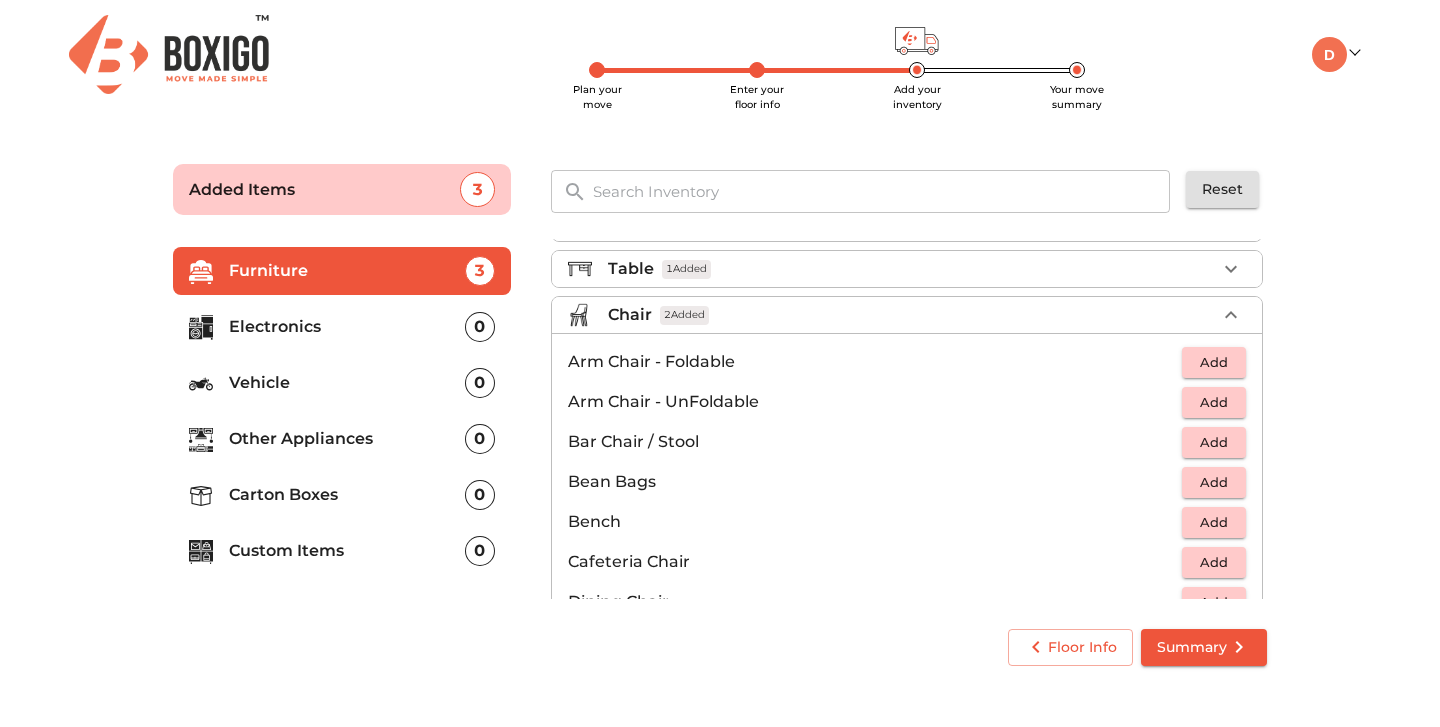 scroll, scrollTop: 28, scrollLeft: 0, axis: vertical 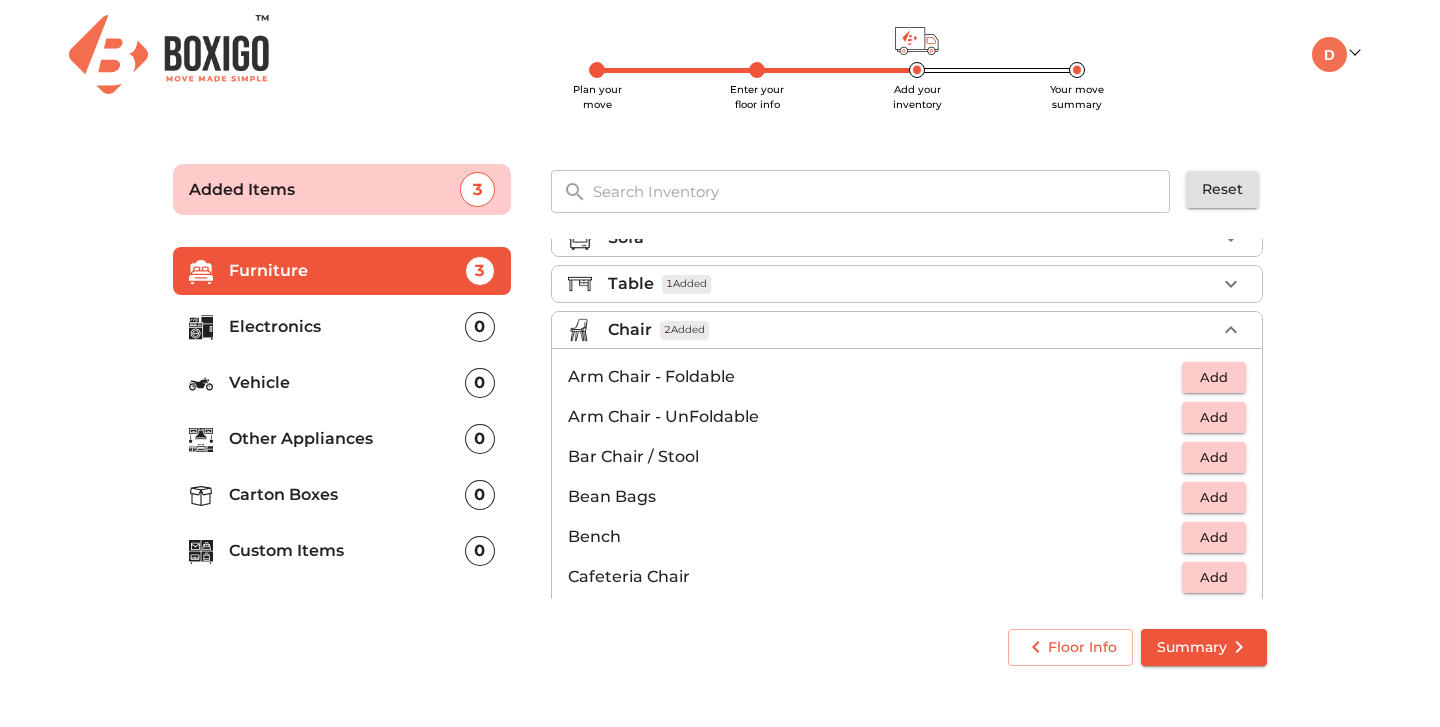 click on "Chair 2  Added" at bounding box center (912, 330) 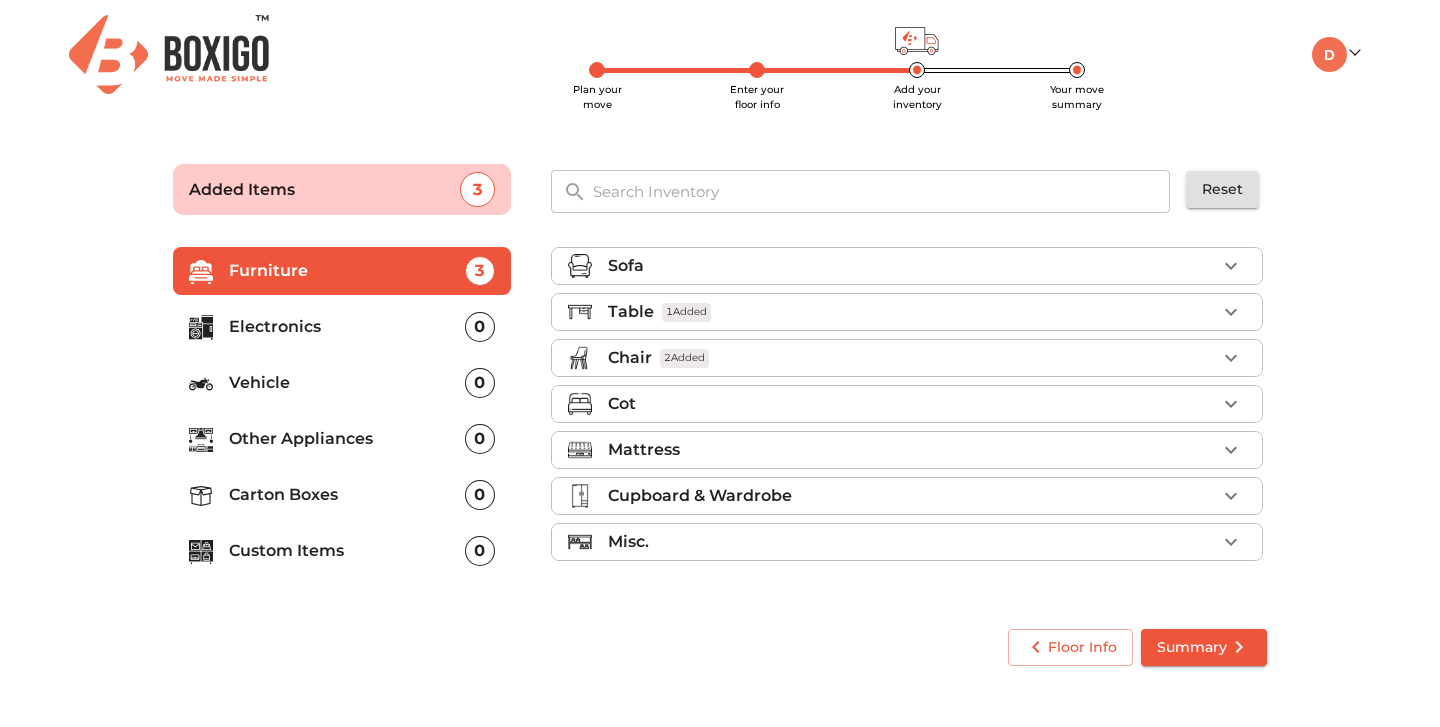 scroll, scrollTop: 0, scrollLeft: 0, axis: both 